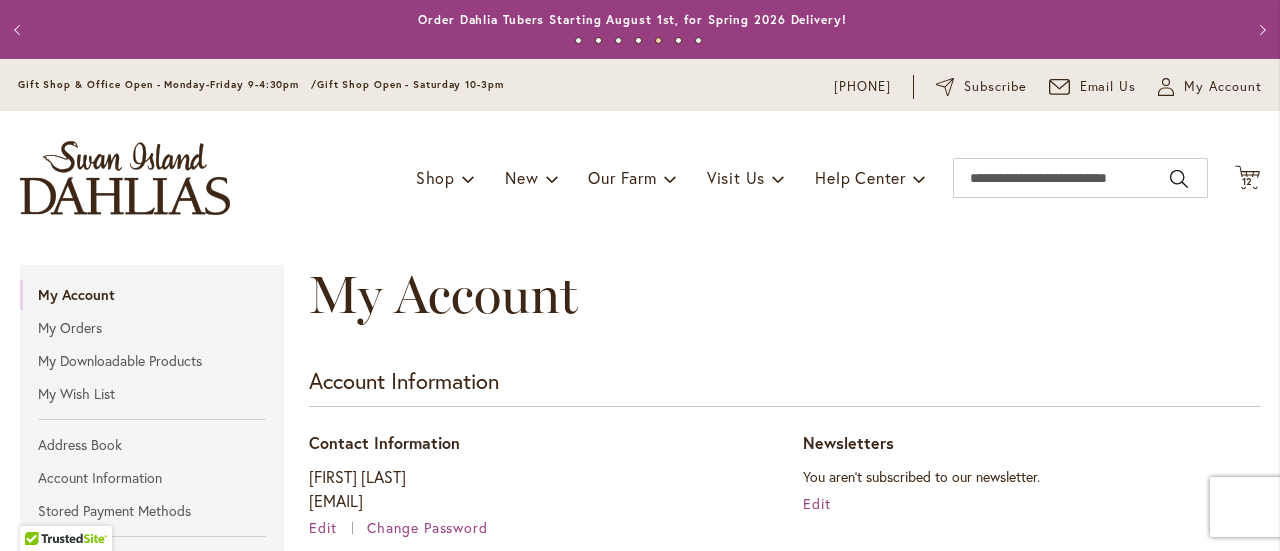 scroll, scrollTop: 0, scrollLeft: 0, axis: both 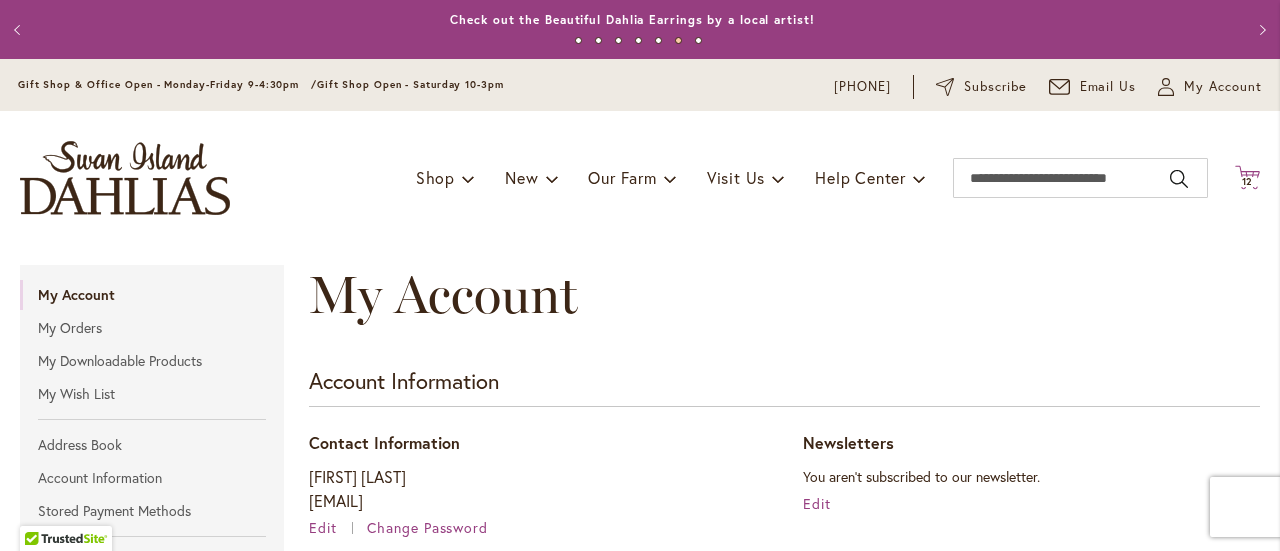 click on "12" at bounding box center (1248, 181) 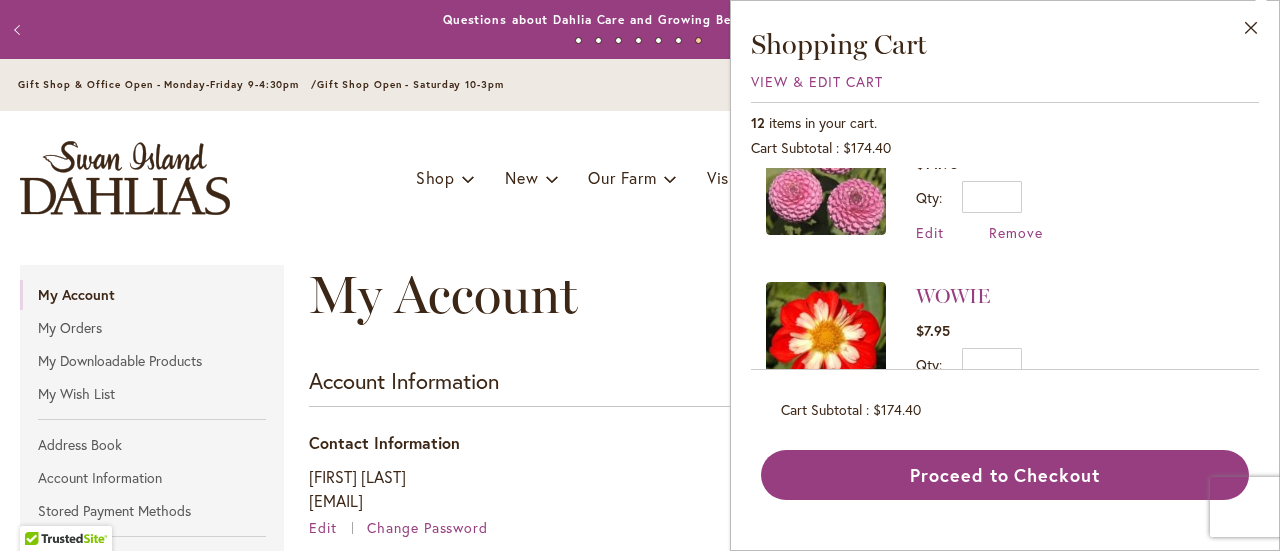 scroll, scrollTop: 100, scrollLeft: 0, axis: vertical 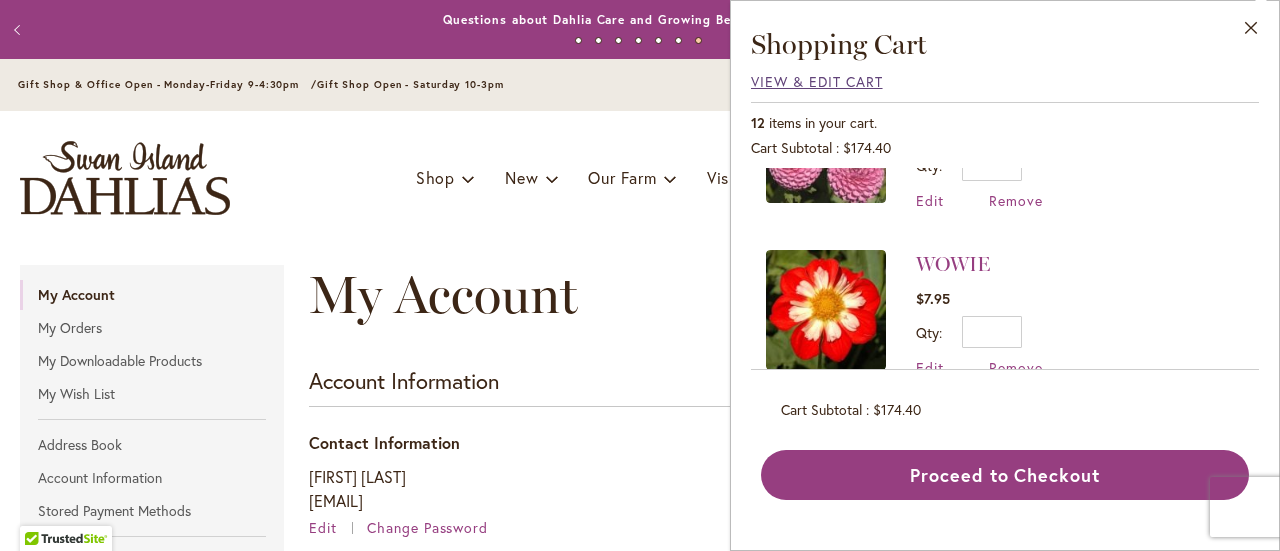 click on "View & Edit Cart" at bounding box center (817, 81) 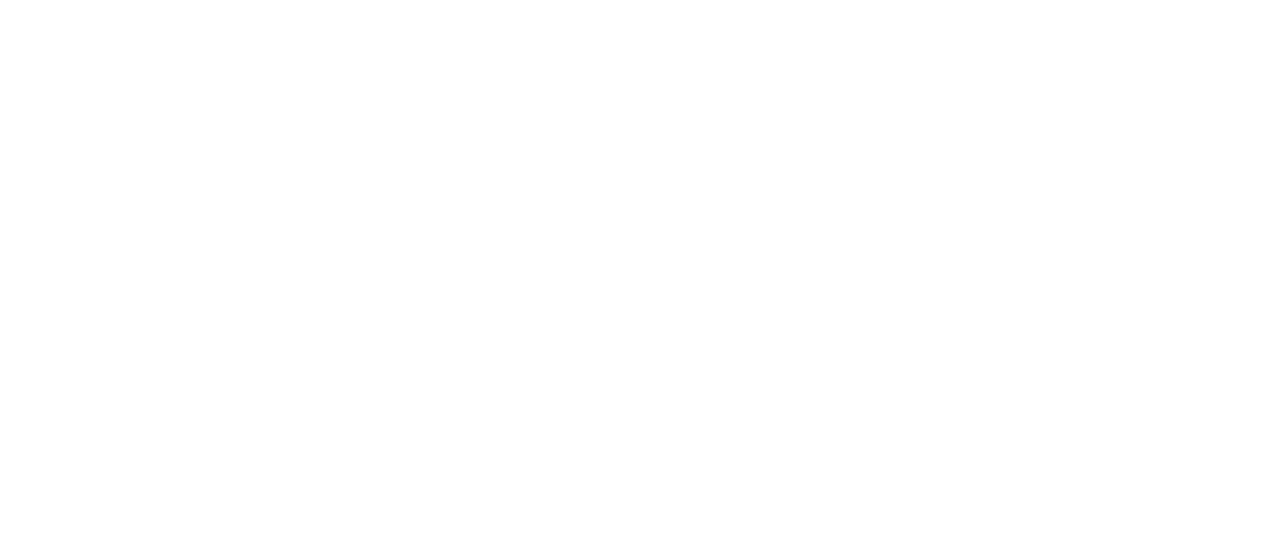 scroll, scrollTop: 0, scrollLeft: 0, axis: both 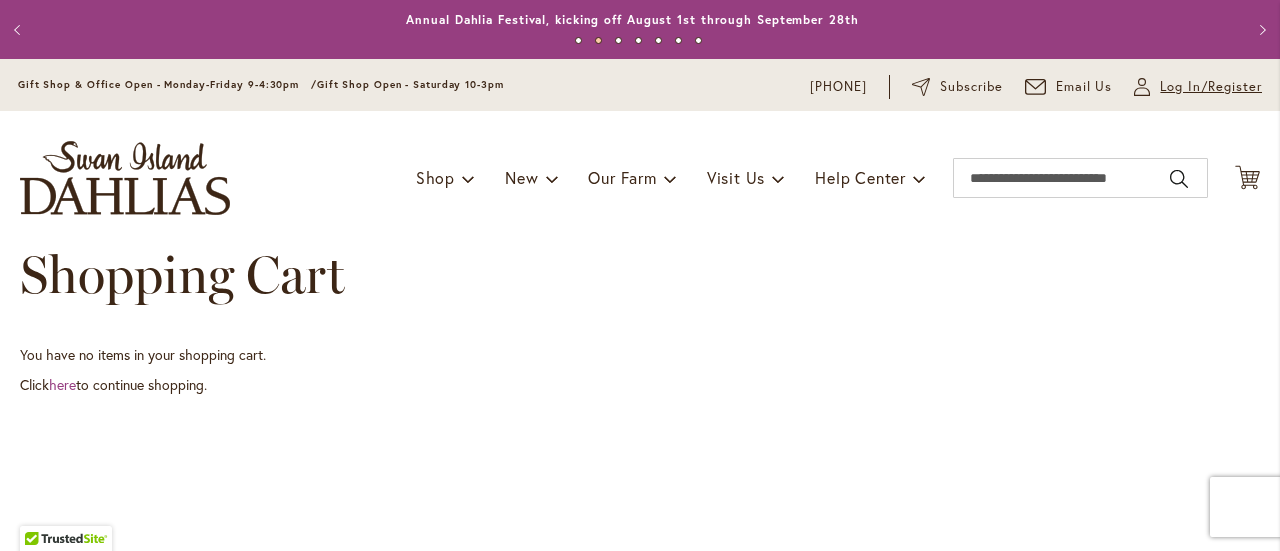 click on "Log In/Register" at bounding box center (1211, 87) 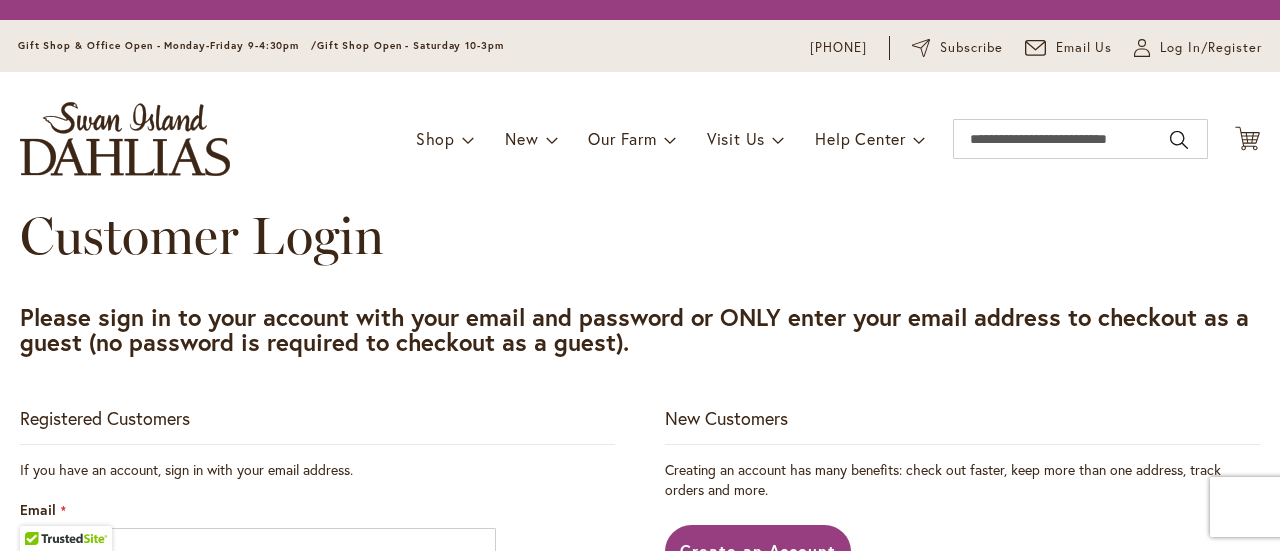 scroll, scrollTop: 0, scrollLeft: 0, axis: both 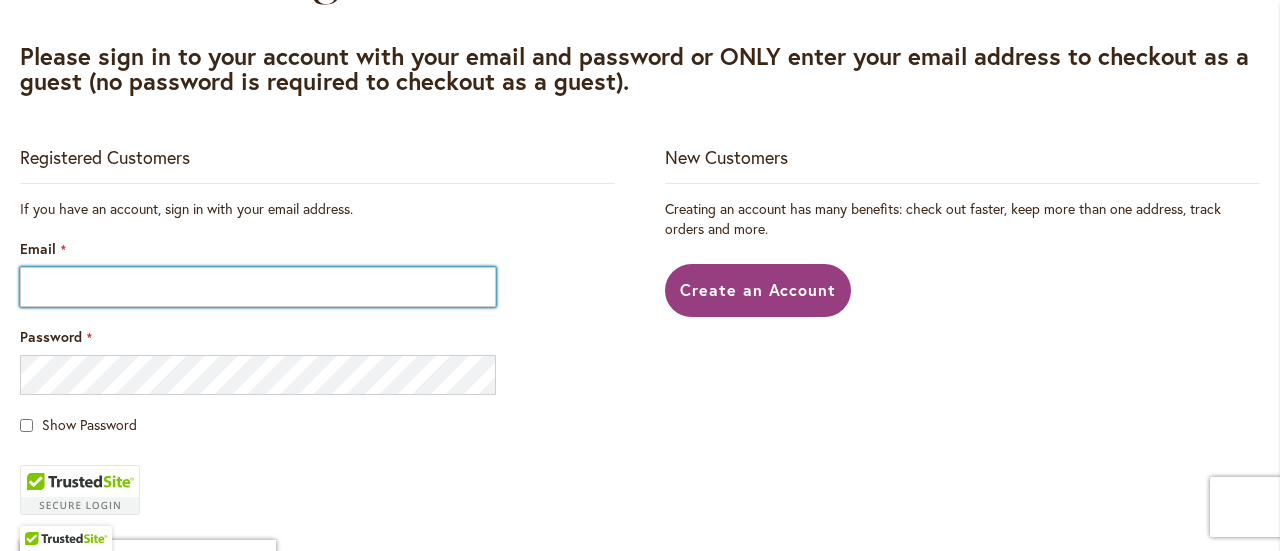 click on "Email" at bounding box center (258, 287) 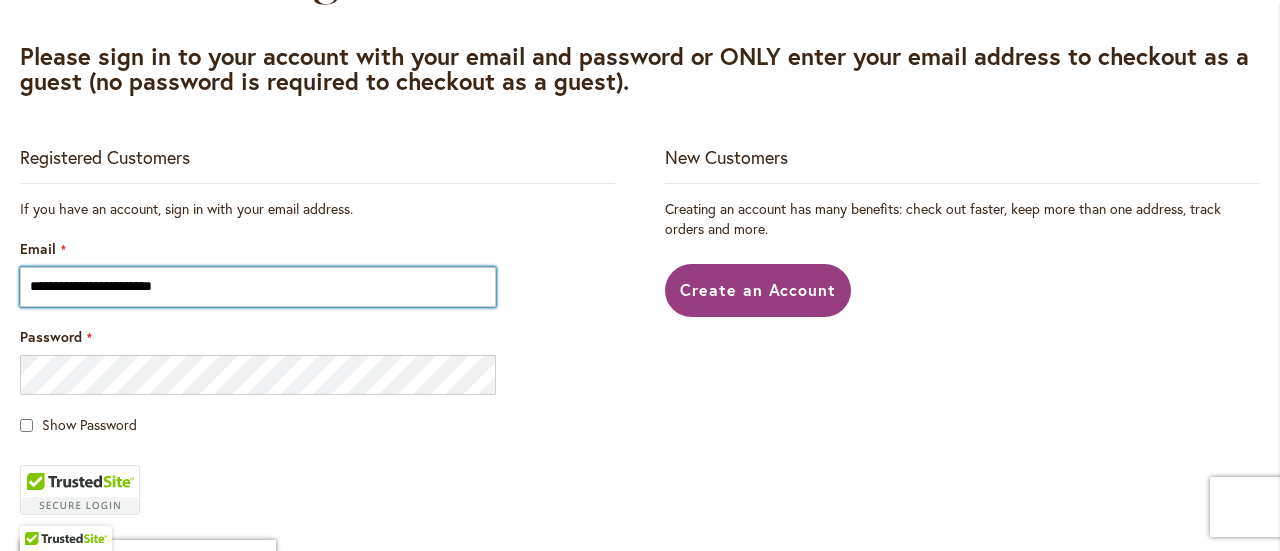type on "**********" 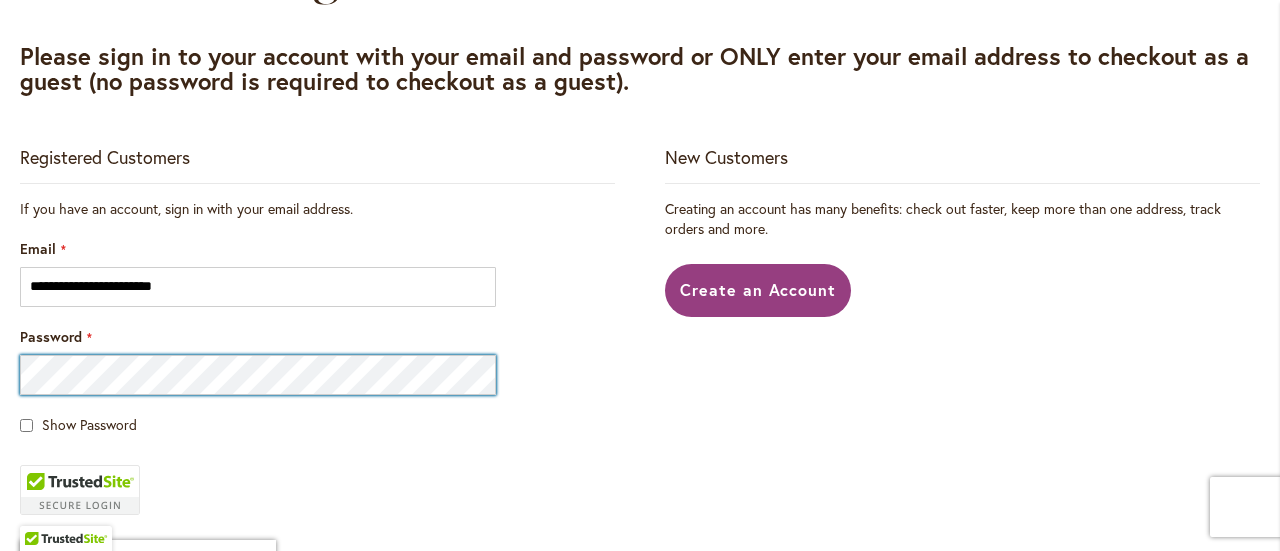 scroll, scrollTop: 500, scrollLeft: 0, axis: vertical 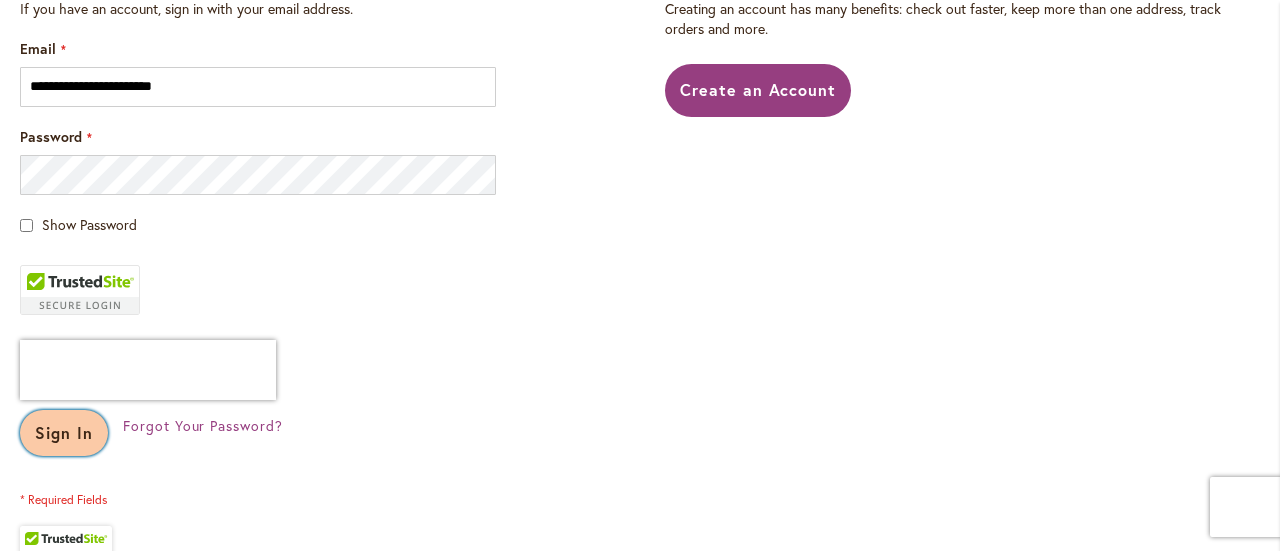click on "Sign In" at bounding box center [64, 432] 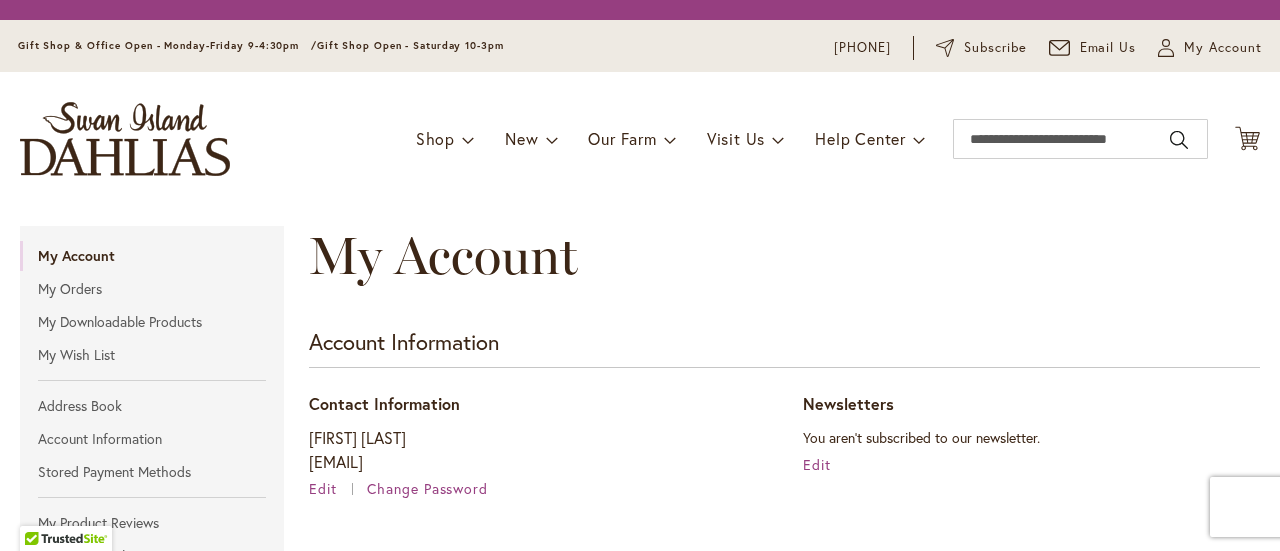 scroll, scrollTop: 0, scrollLeft: 0, axis: both 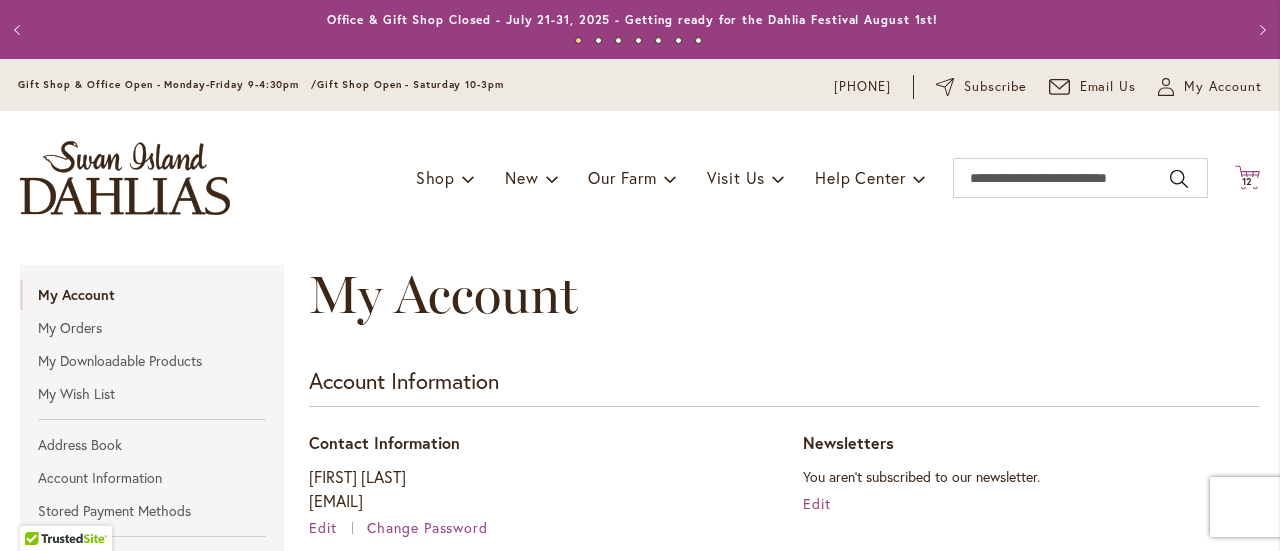 click on "12" at bounding box center (1248, 181) 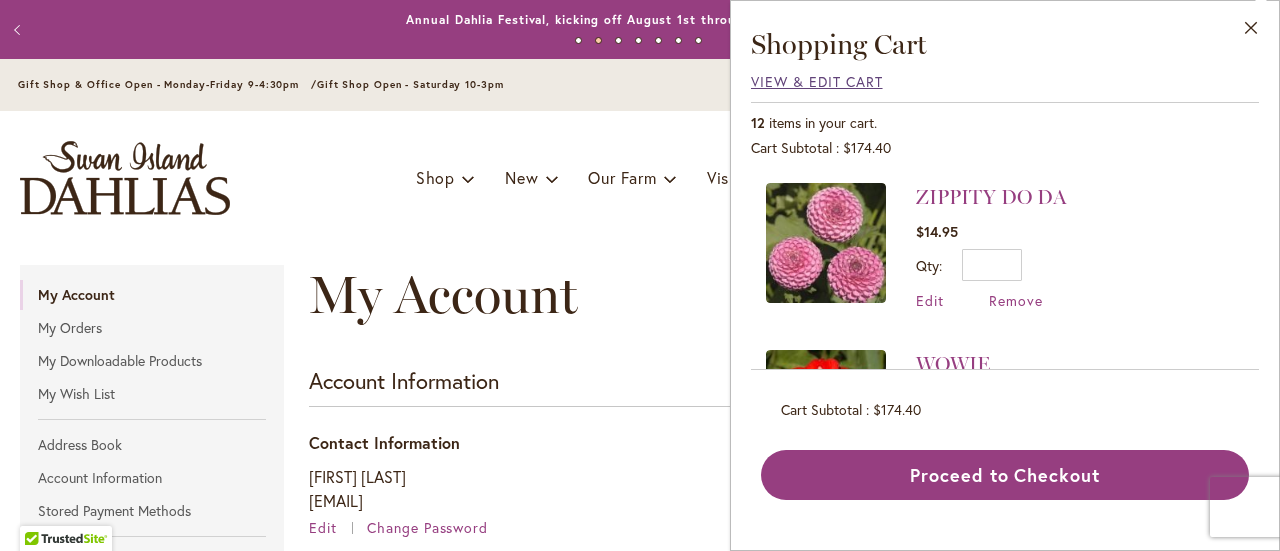 click on "View & Edit Cart" at bounding box center [817, 81] 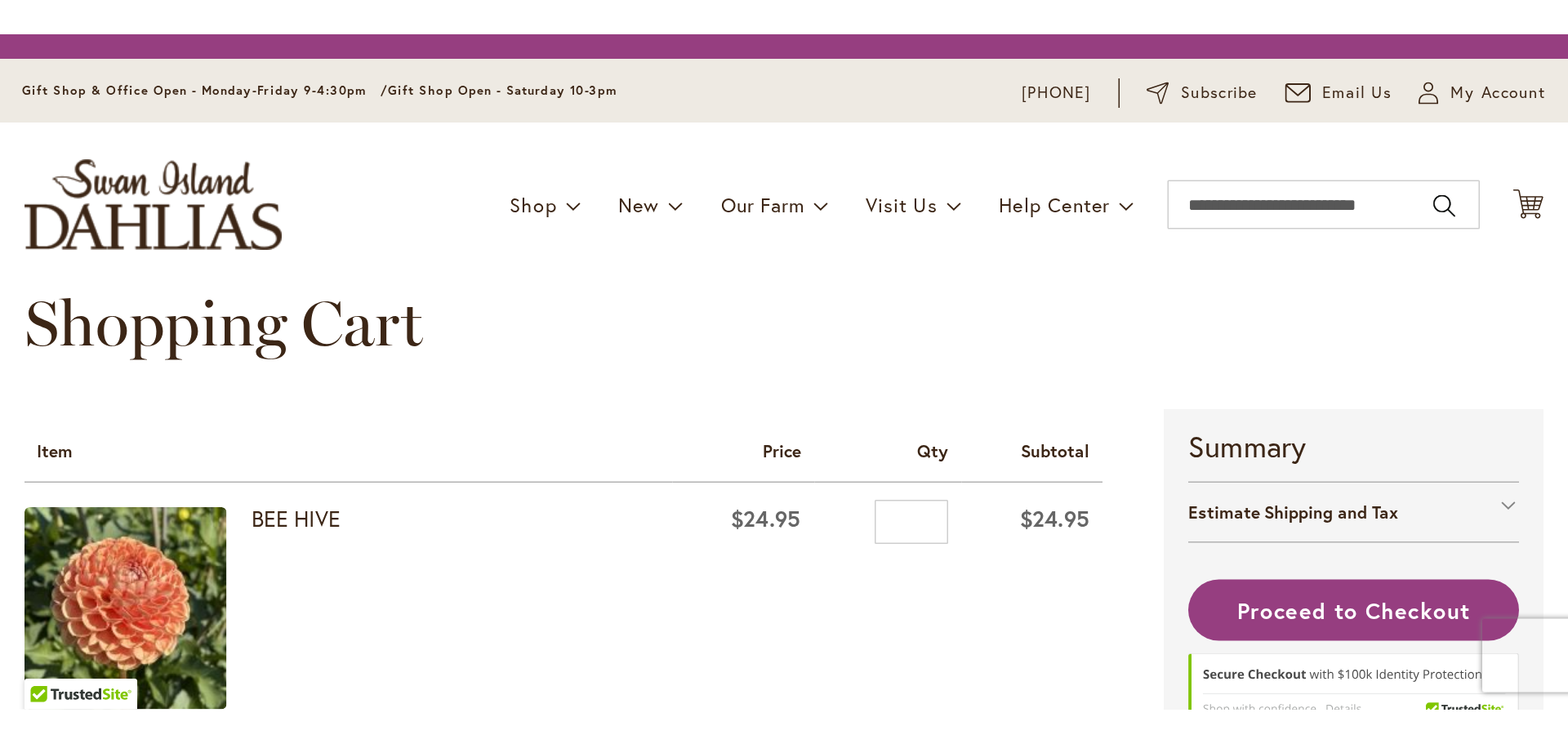 scroll, scrollTop: 0, scrollLeft: 0, axis: both 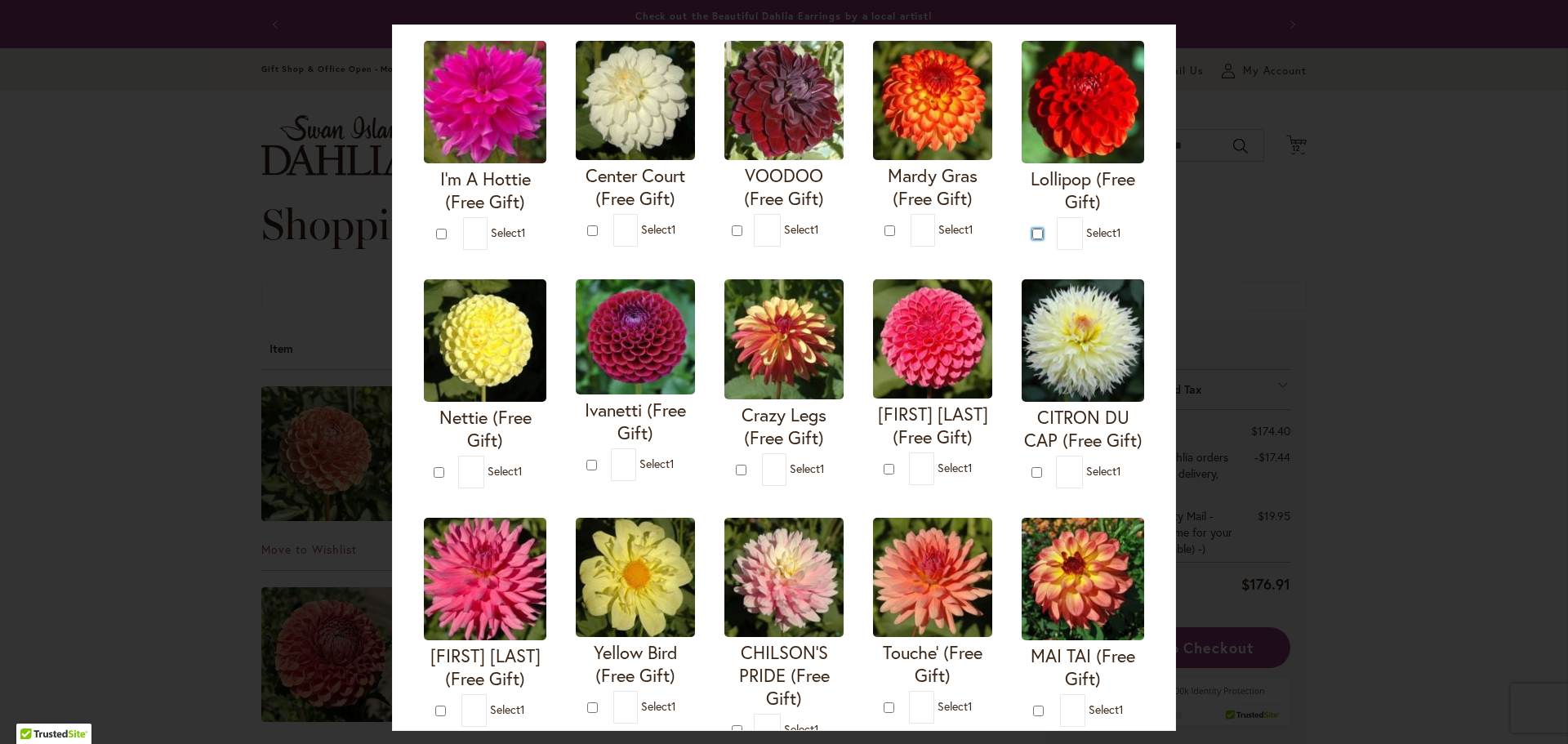 type on "*" 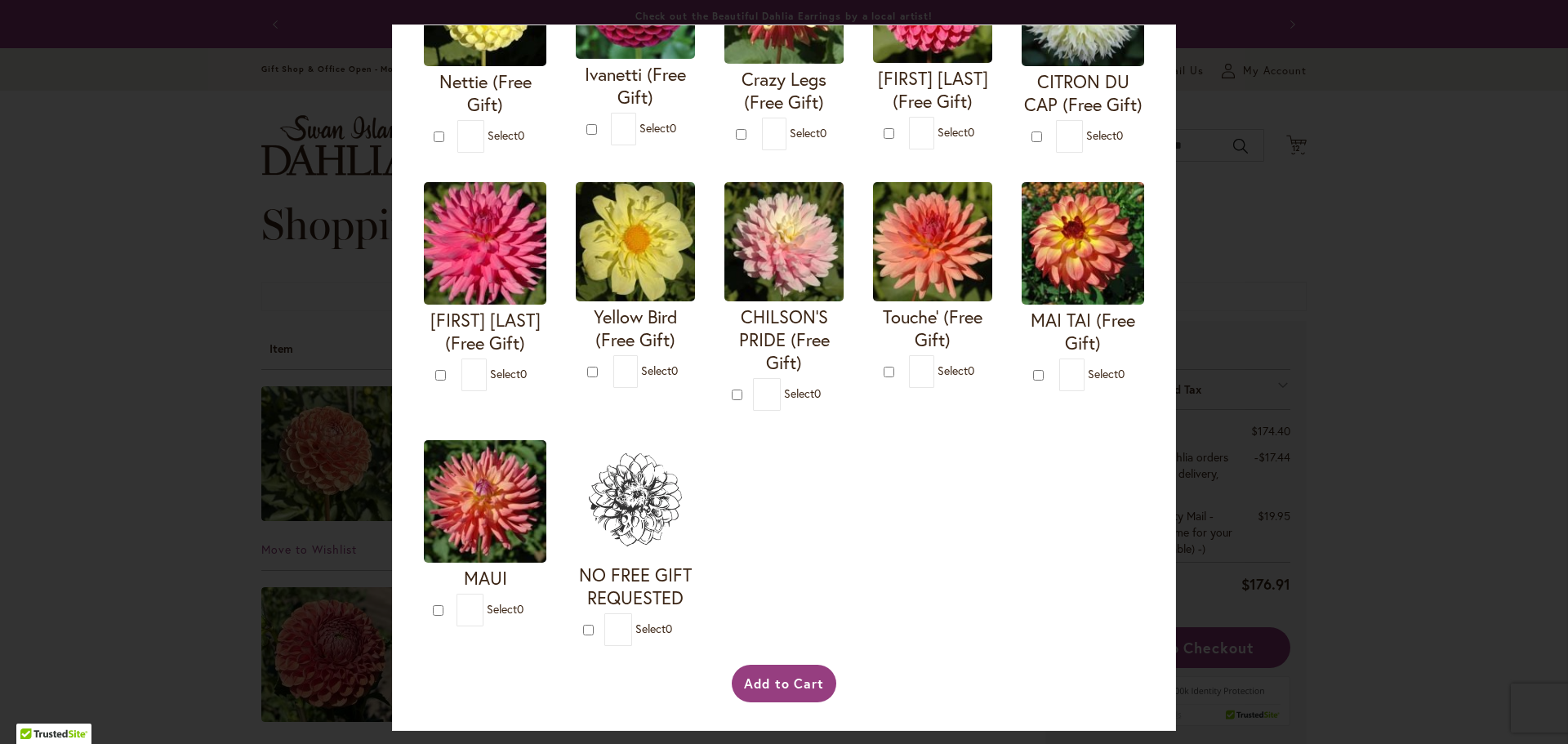 scroll, scrollTop: 763, scrollLeft: 0, axis: vertical 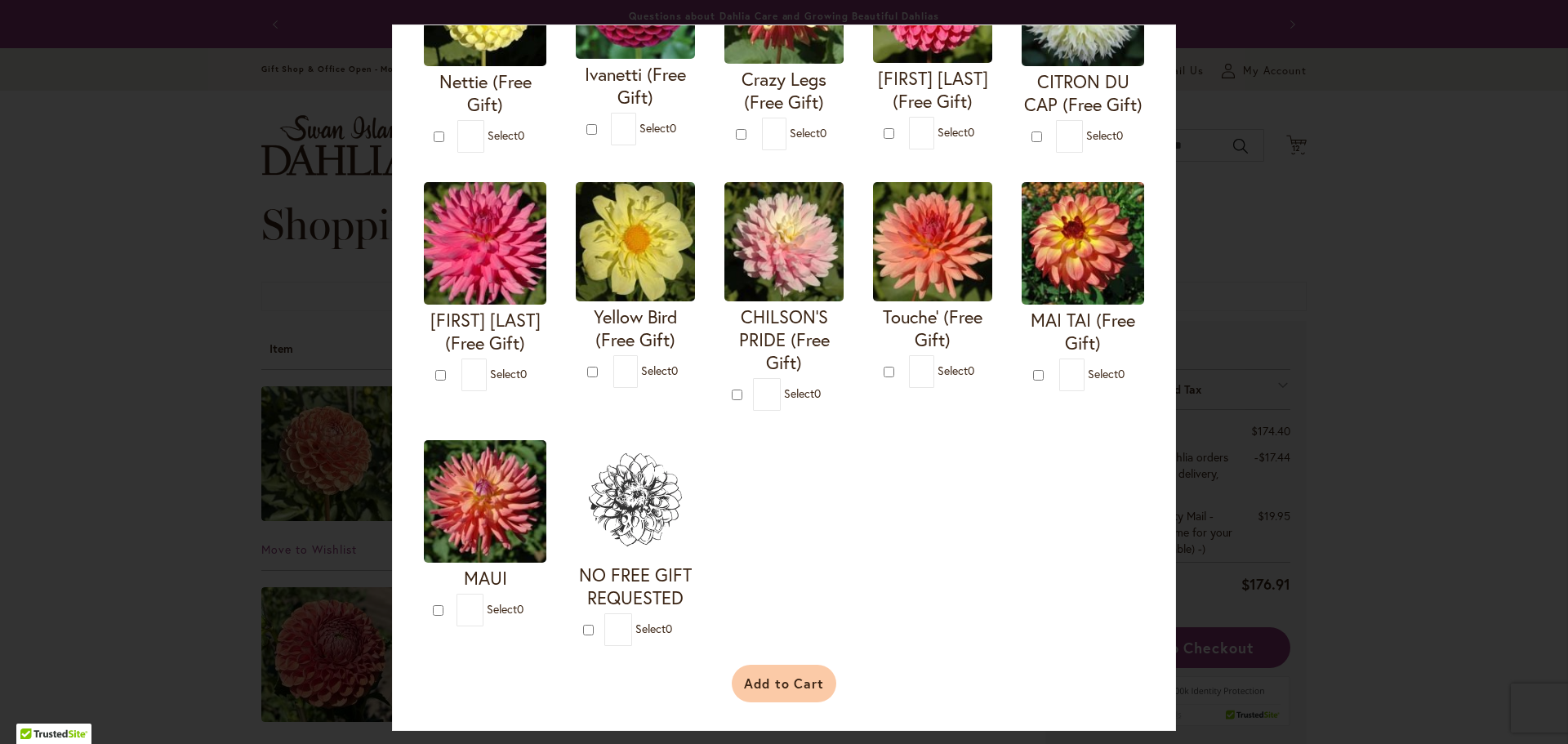 click on "Add to Cart" at bounding box center [784, 684] 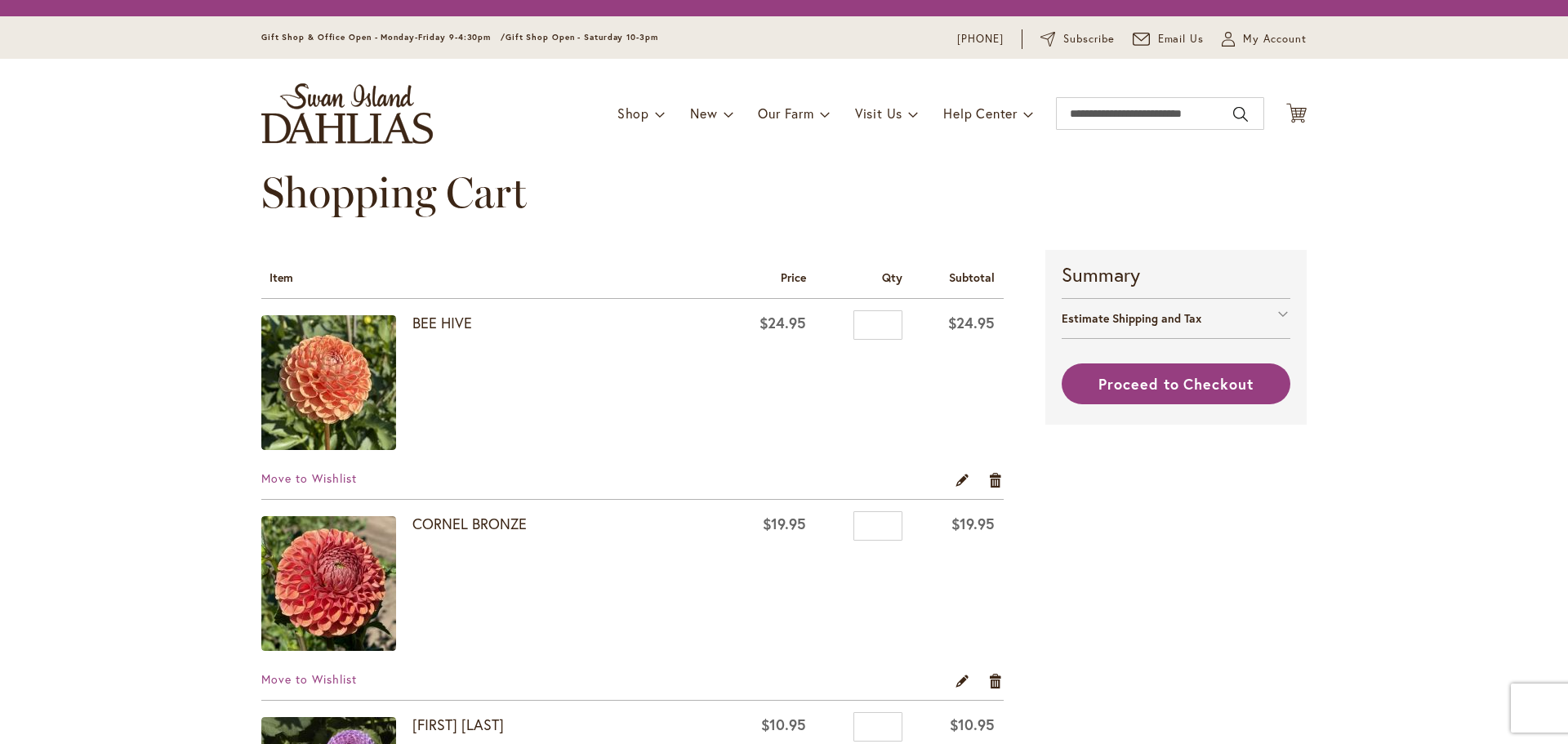 scroll, scrollTop: 0, scrollLeft: 0, axis: both 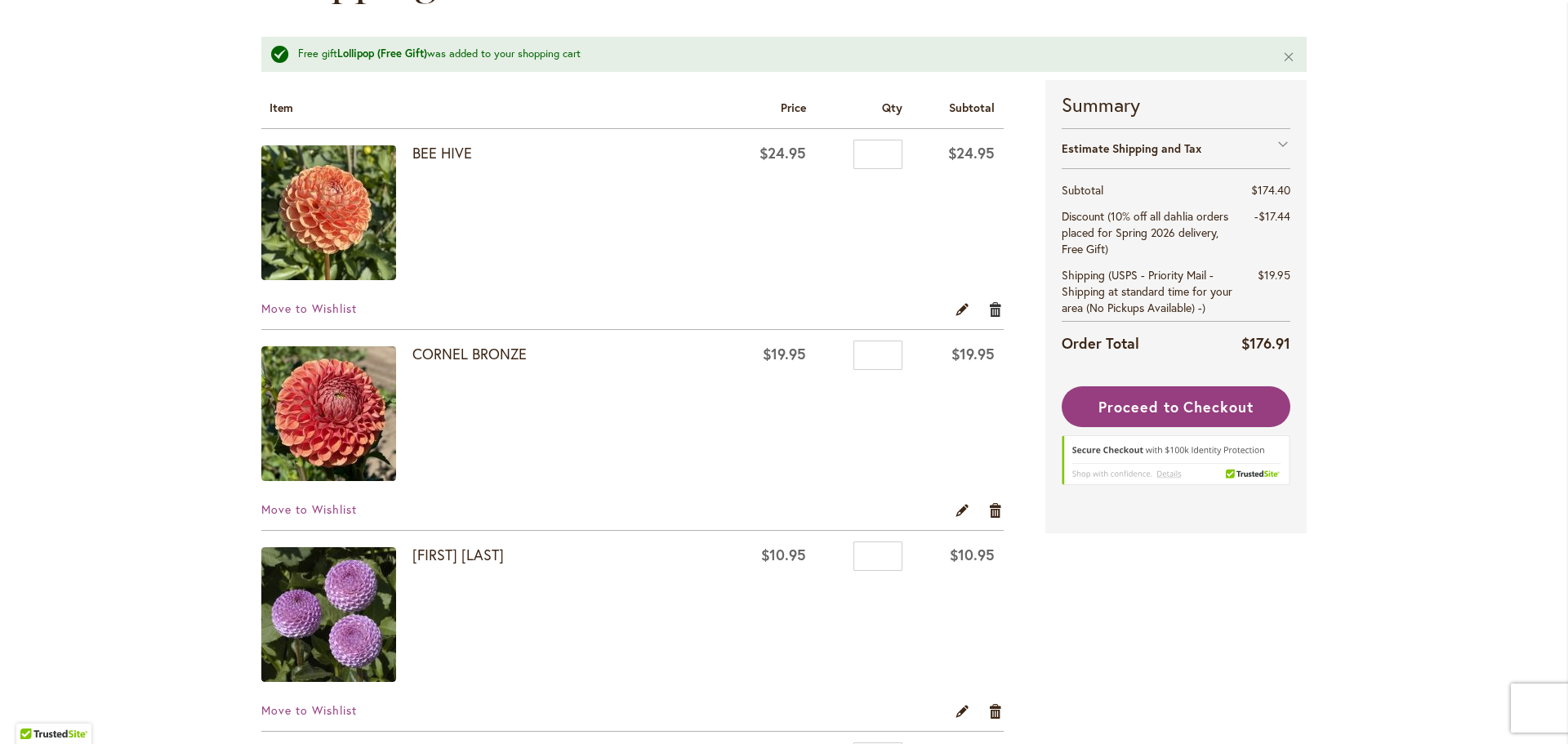 click on "Remove item" at bounding box center (996, 310) 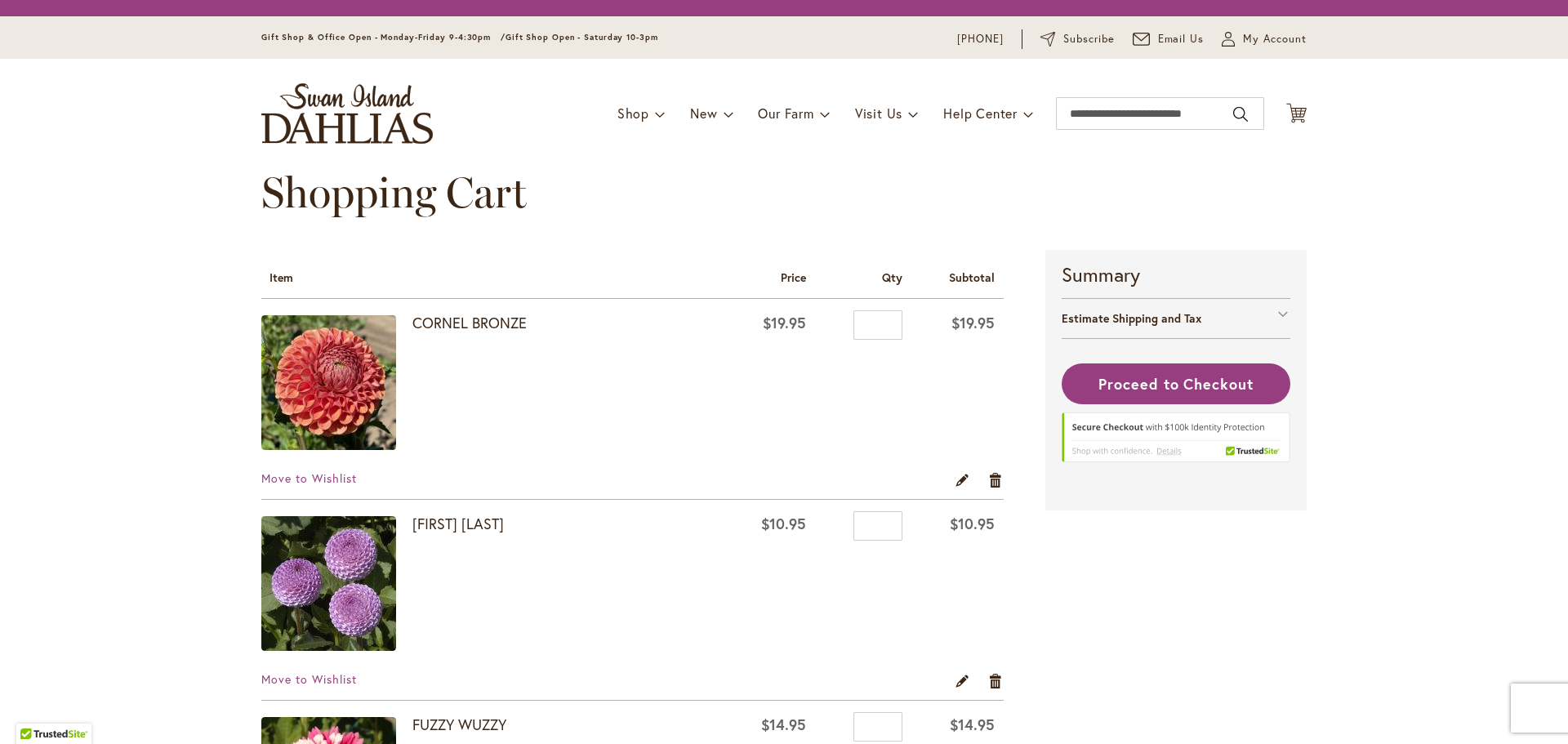 scroll, scrollTop: 0, scrollLeft: 0, axis: both 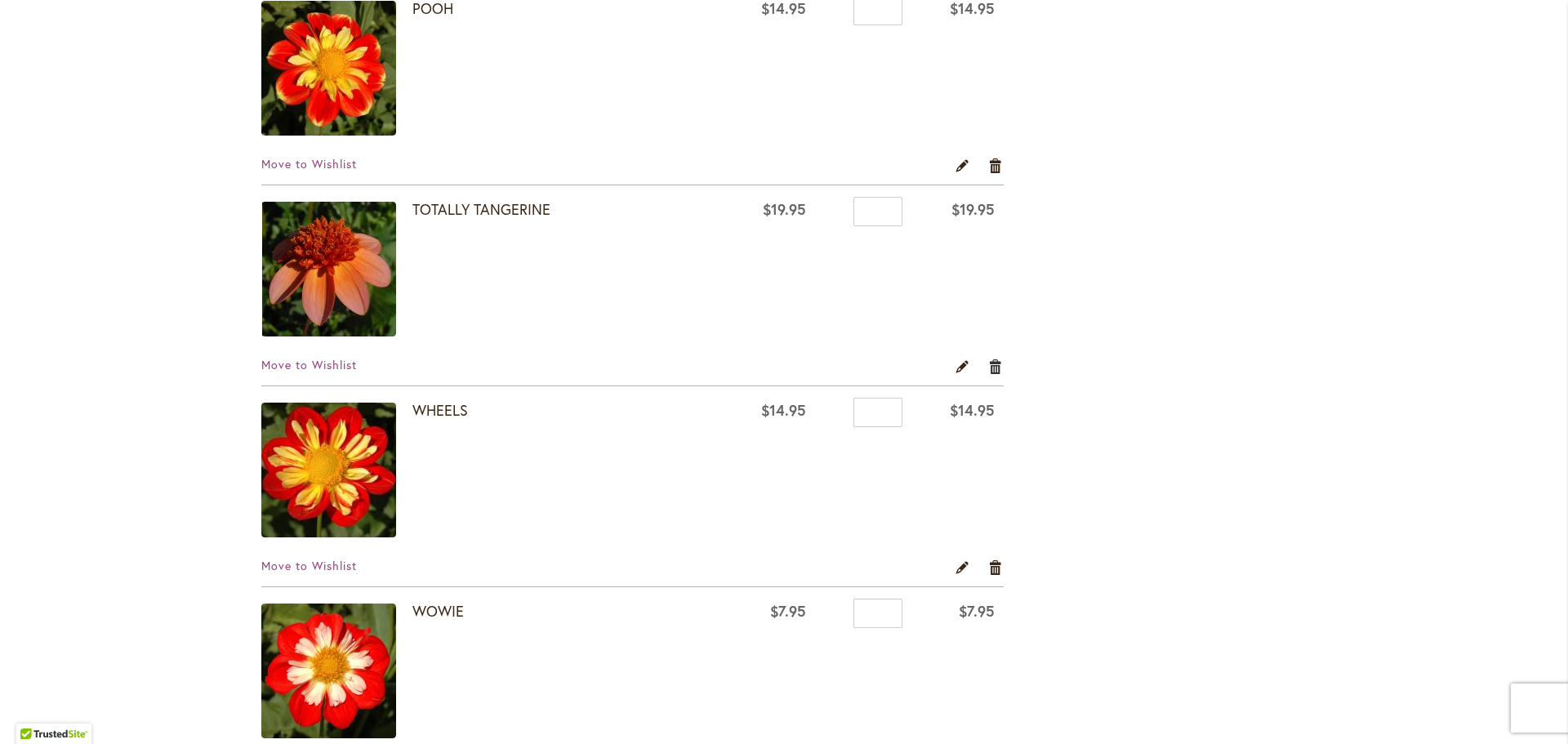 click on "Remove item" at bounding box center (996, 366) 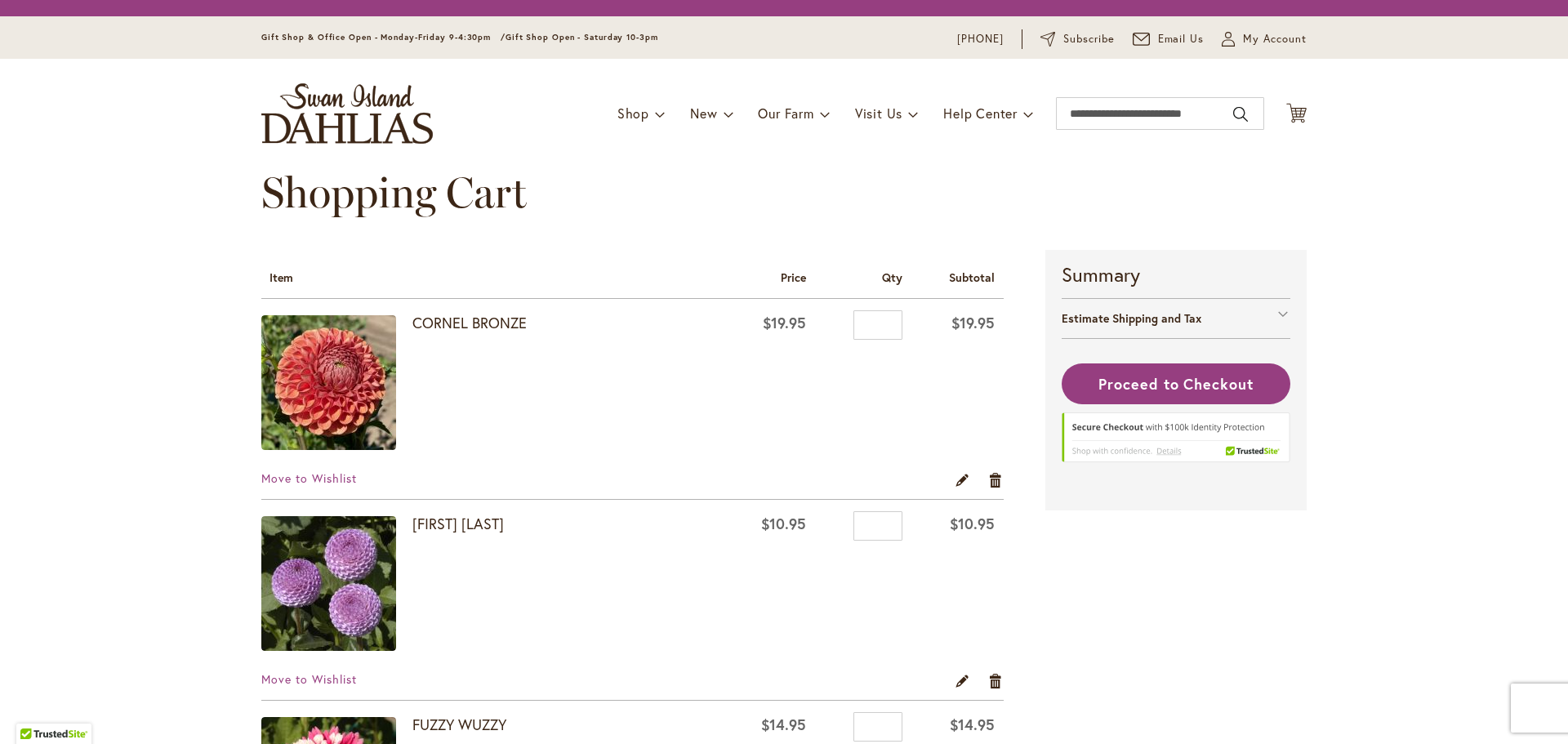 scroll, scrollTop: 0, scrollLeft: 0, axis: both 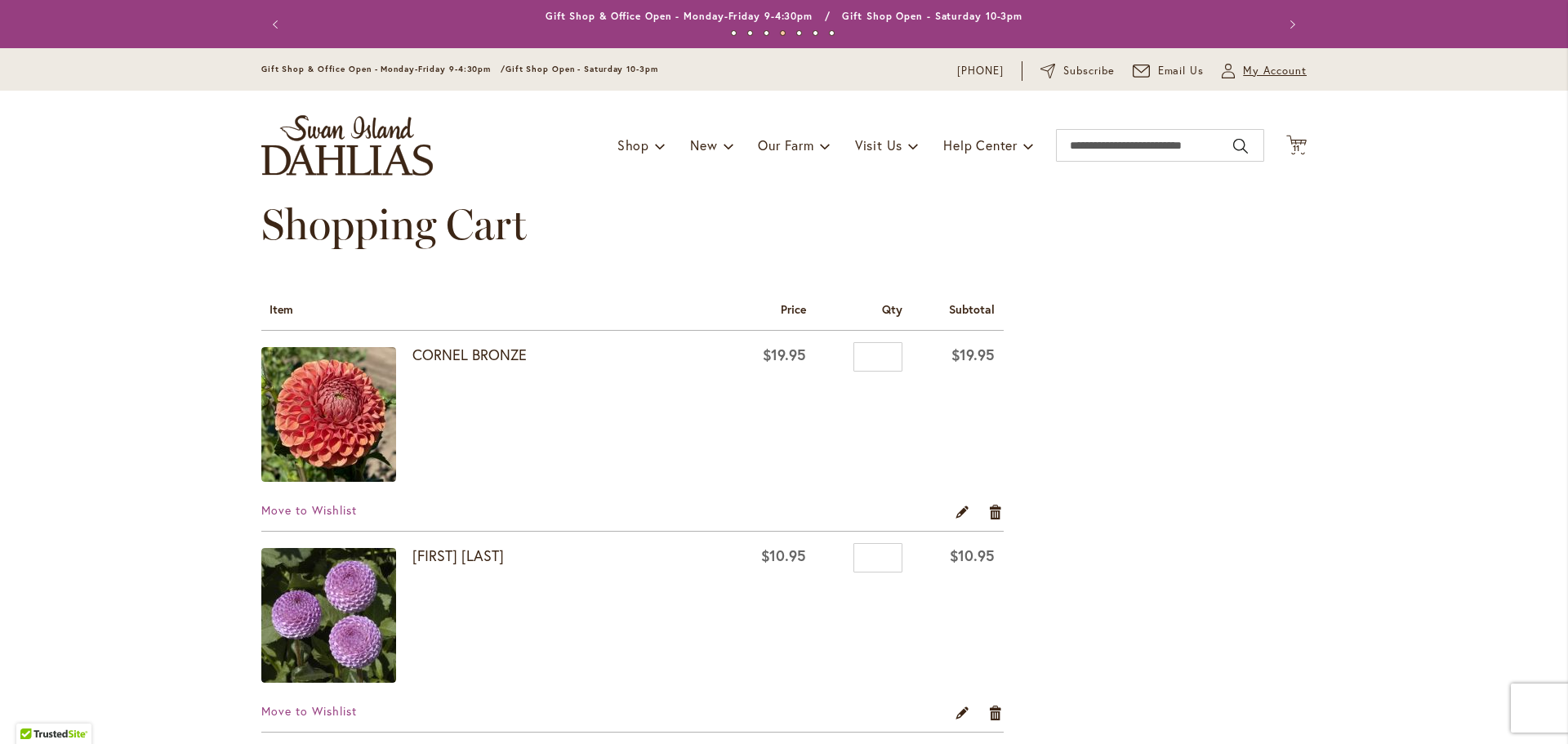 click on "My Account" at bounding box center (1275, 71) 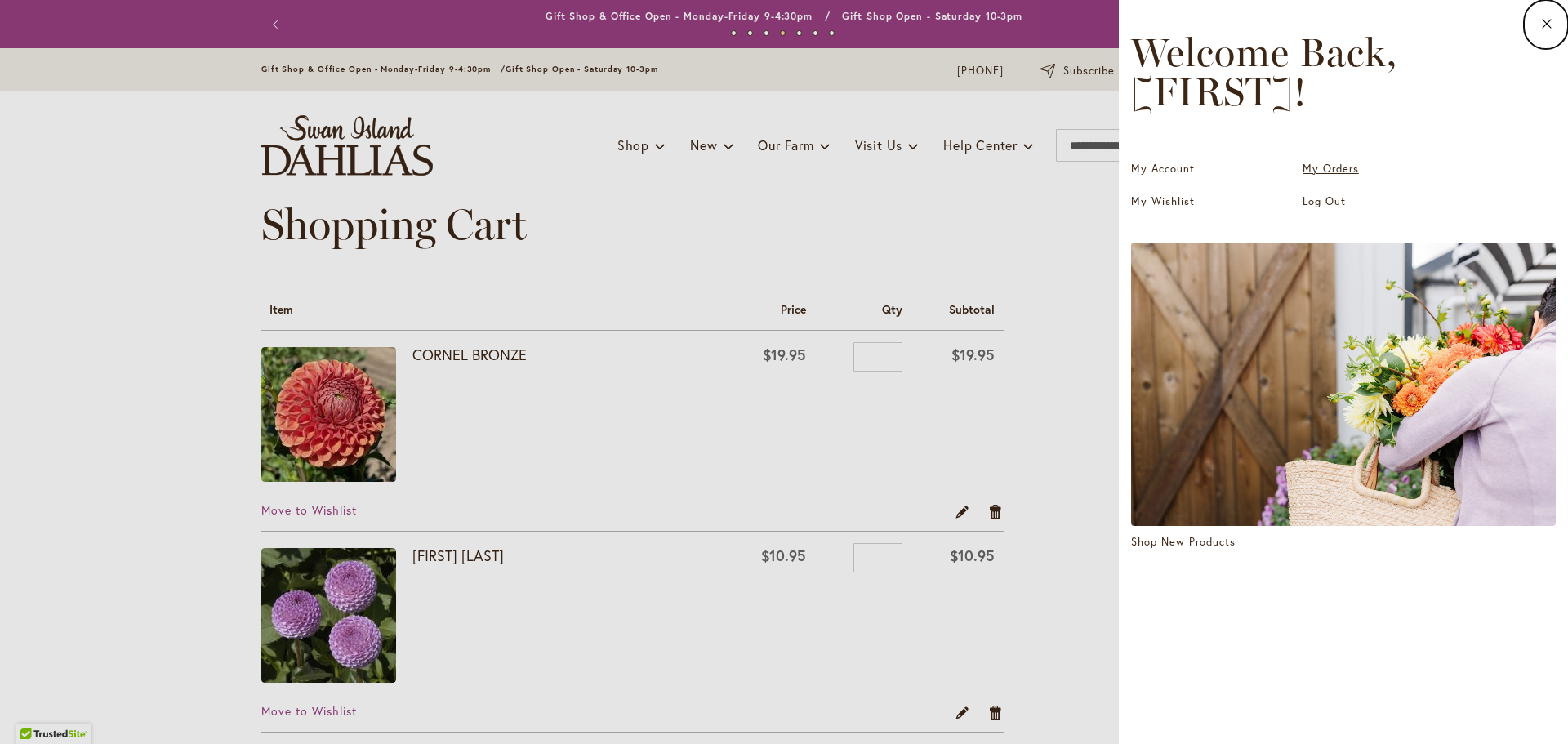 click on "My Orders" at bounding box center [1384, 169] 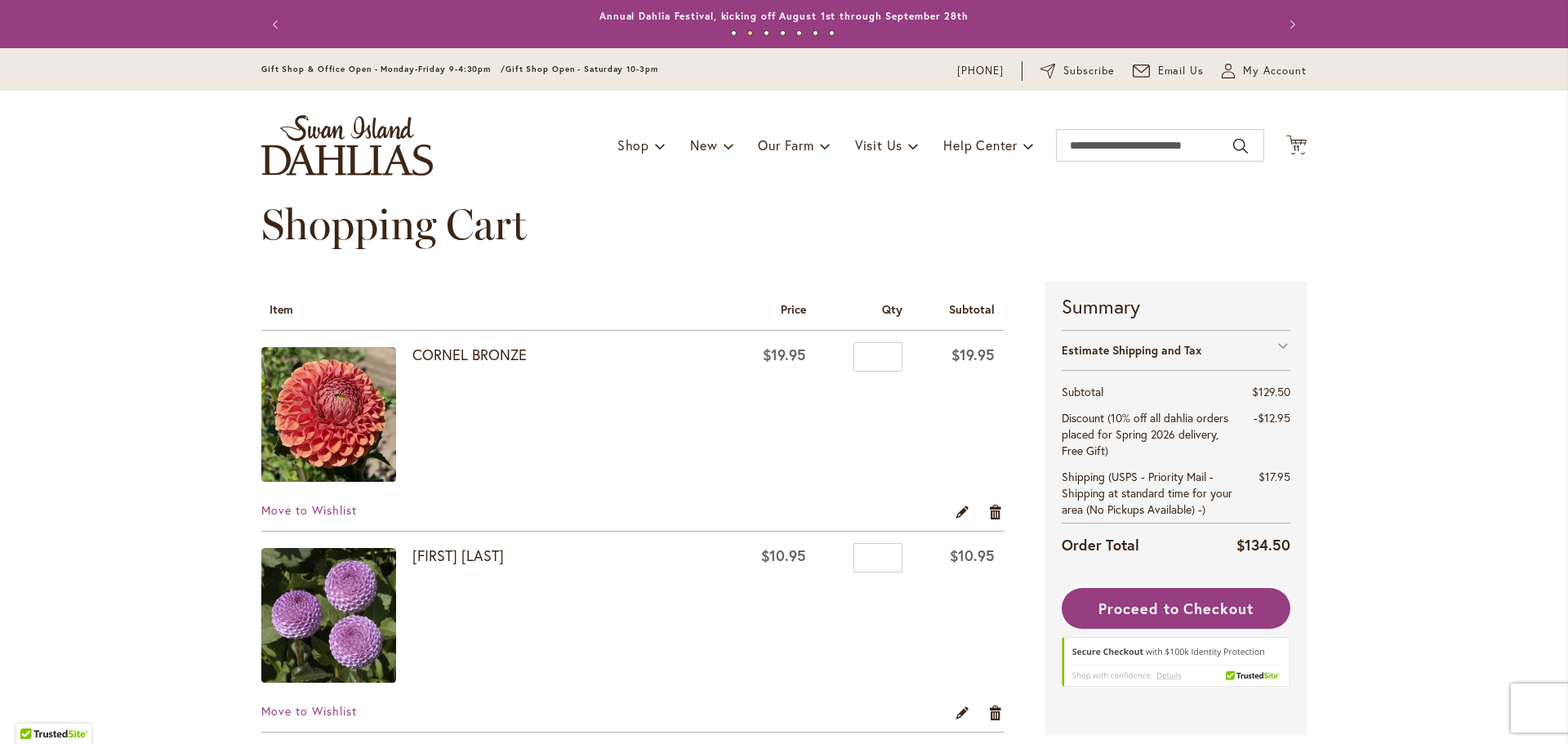 scroll, scrollTop: 0, scrollLeft: 0, axis: both 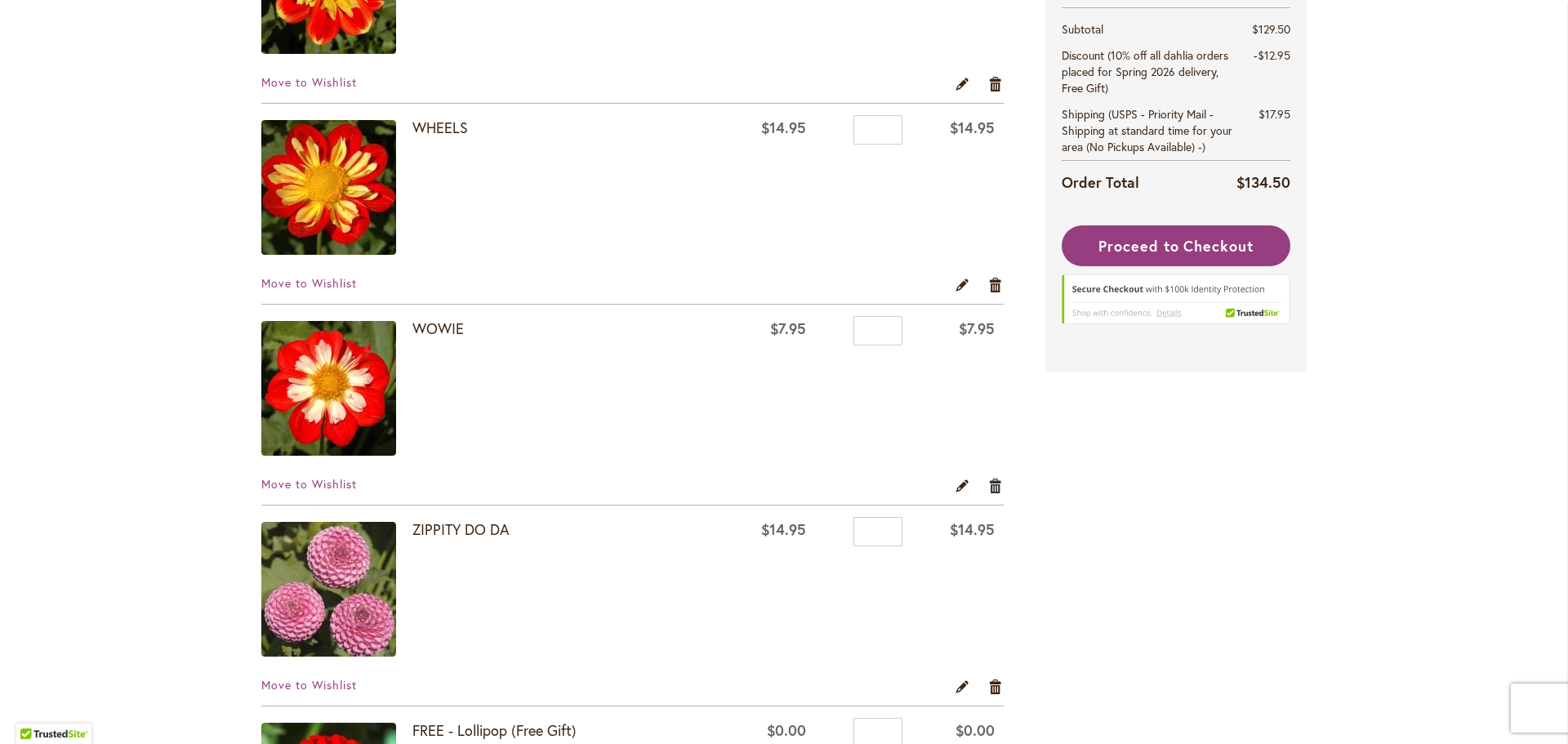 click on "Remove item" at bounding box center (996, 485) 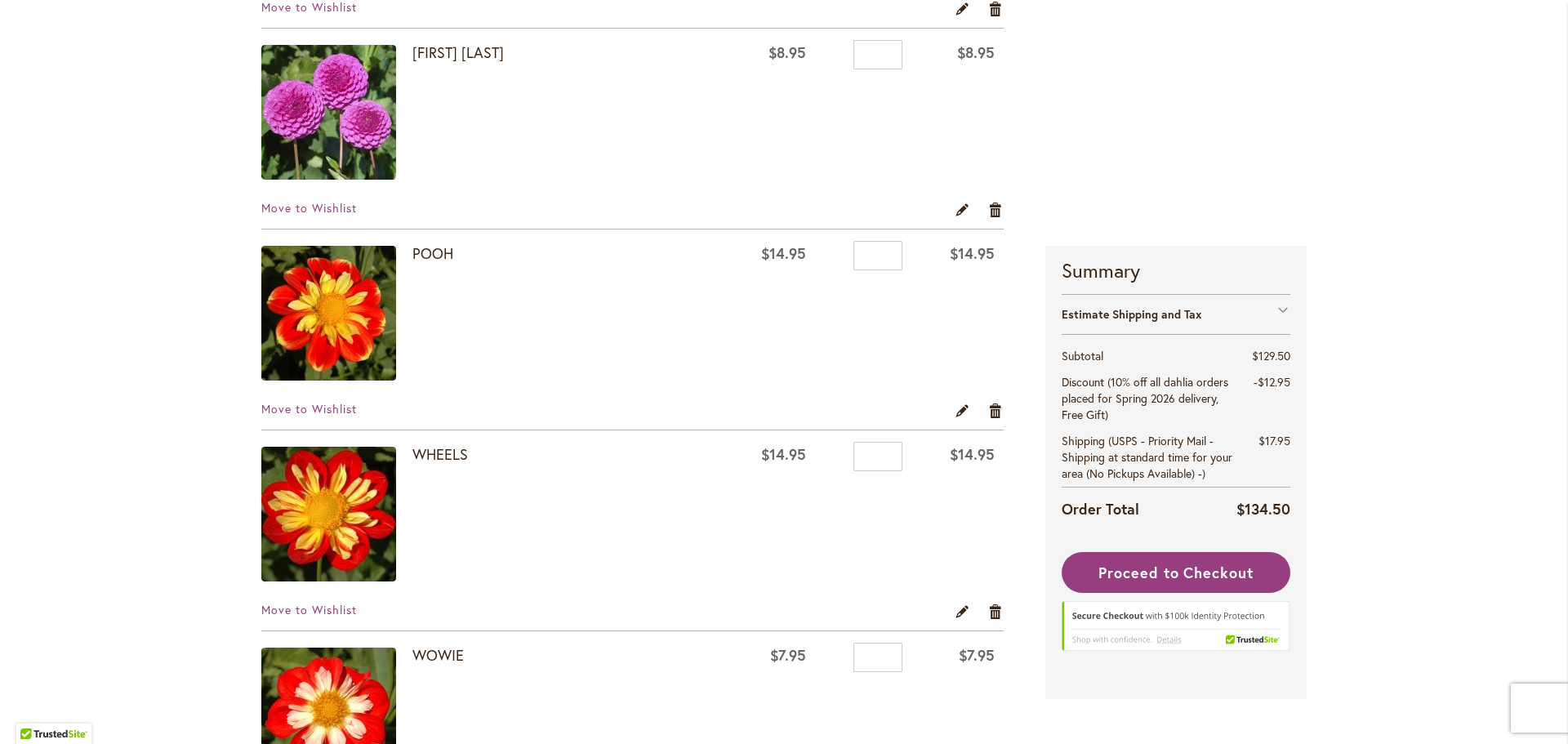 scroll, scrollTop: 817, scrollLeft: 0, axis: vertical 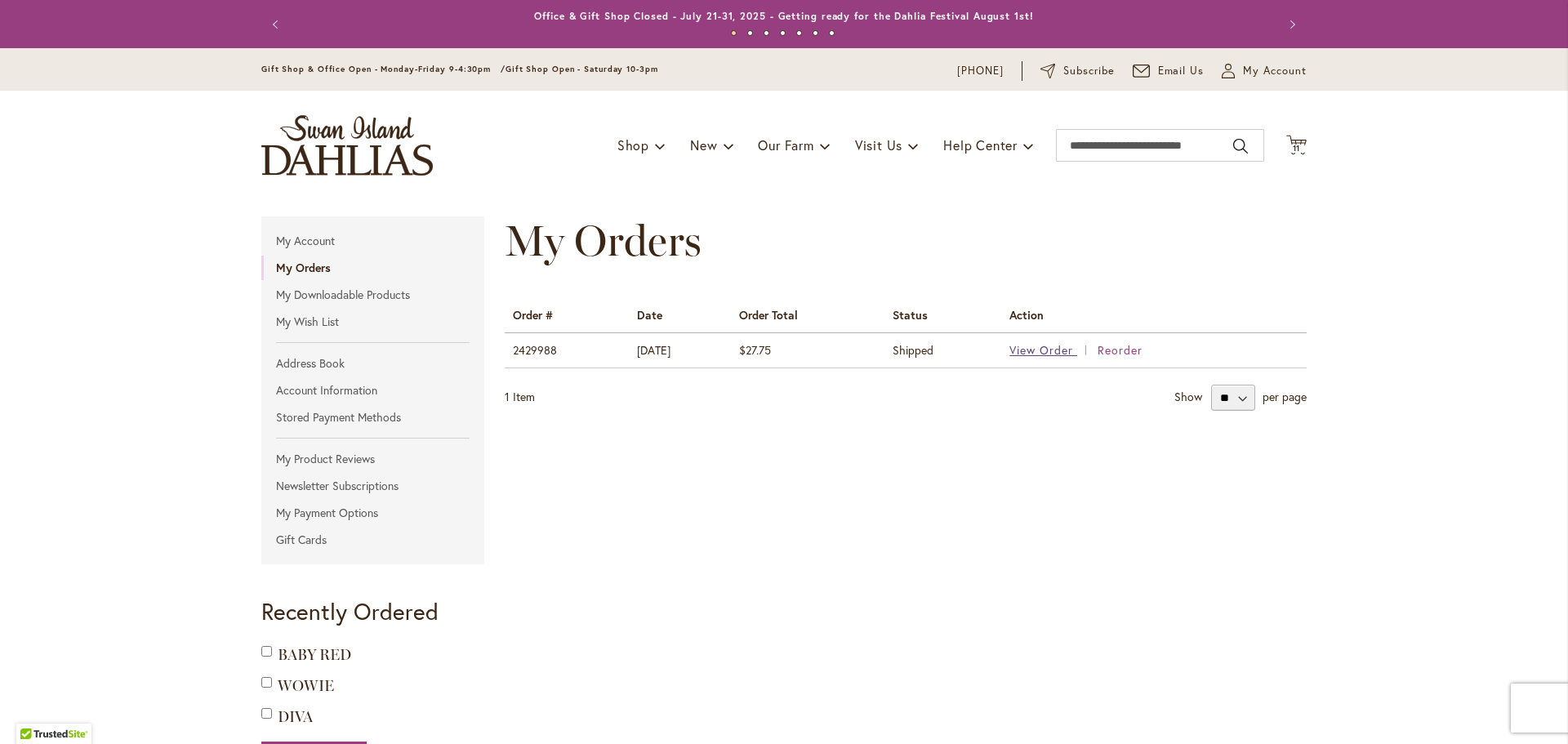 click on "View Order" at bounding box center (1041, 350) 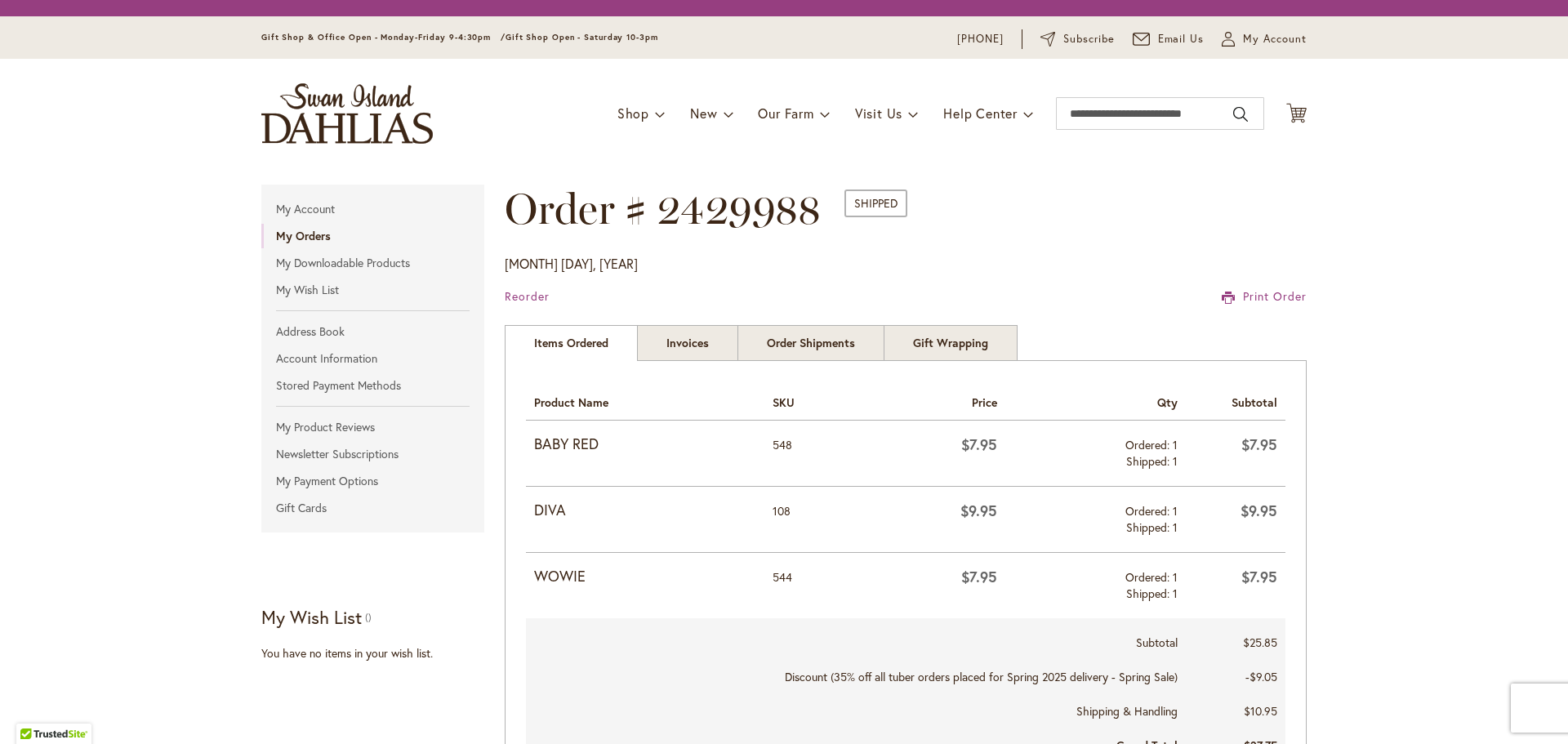 scroll, scrollTop: 0, scrollLeft: 0, axis: both 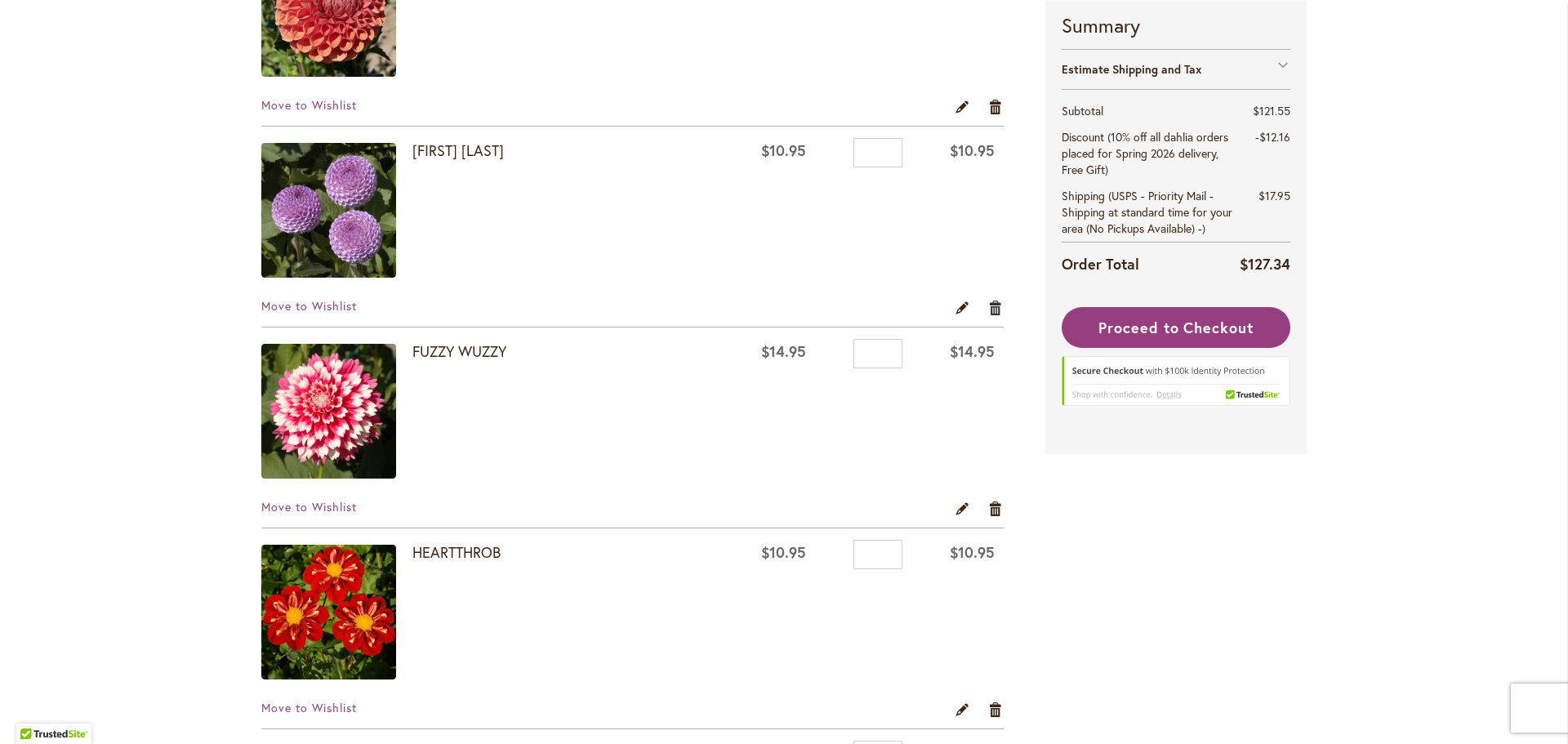 click on "Remove item" at bounding box center [996, 307] 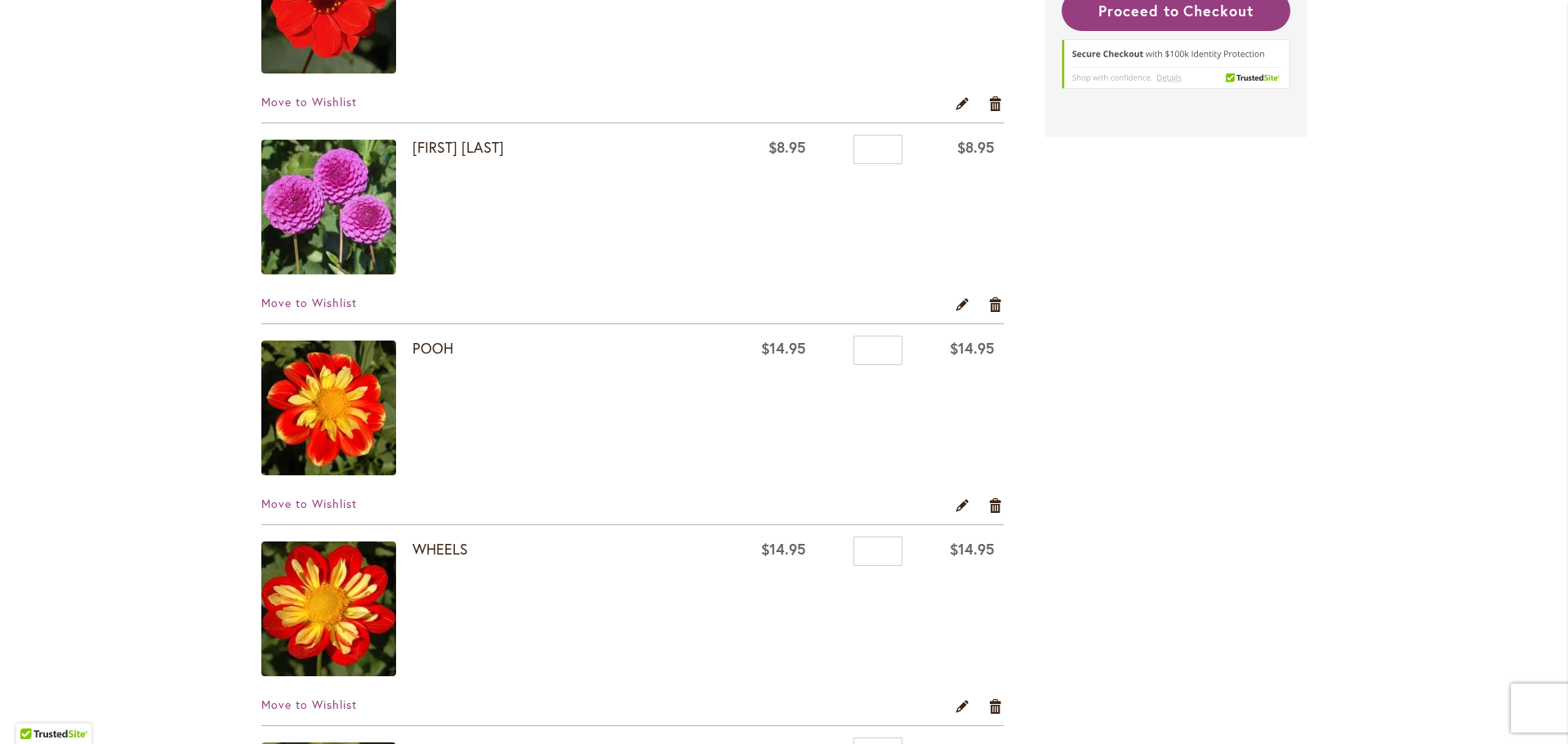 scroll, scrollTop: 1222, scrollLeft: 0, axis: vertical 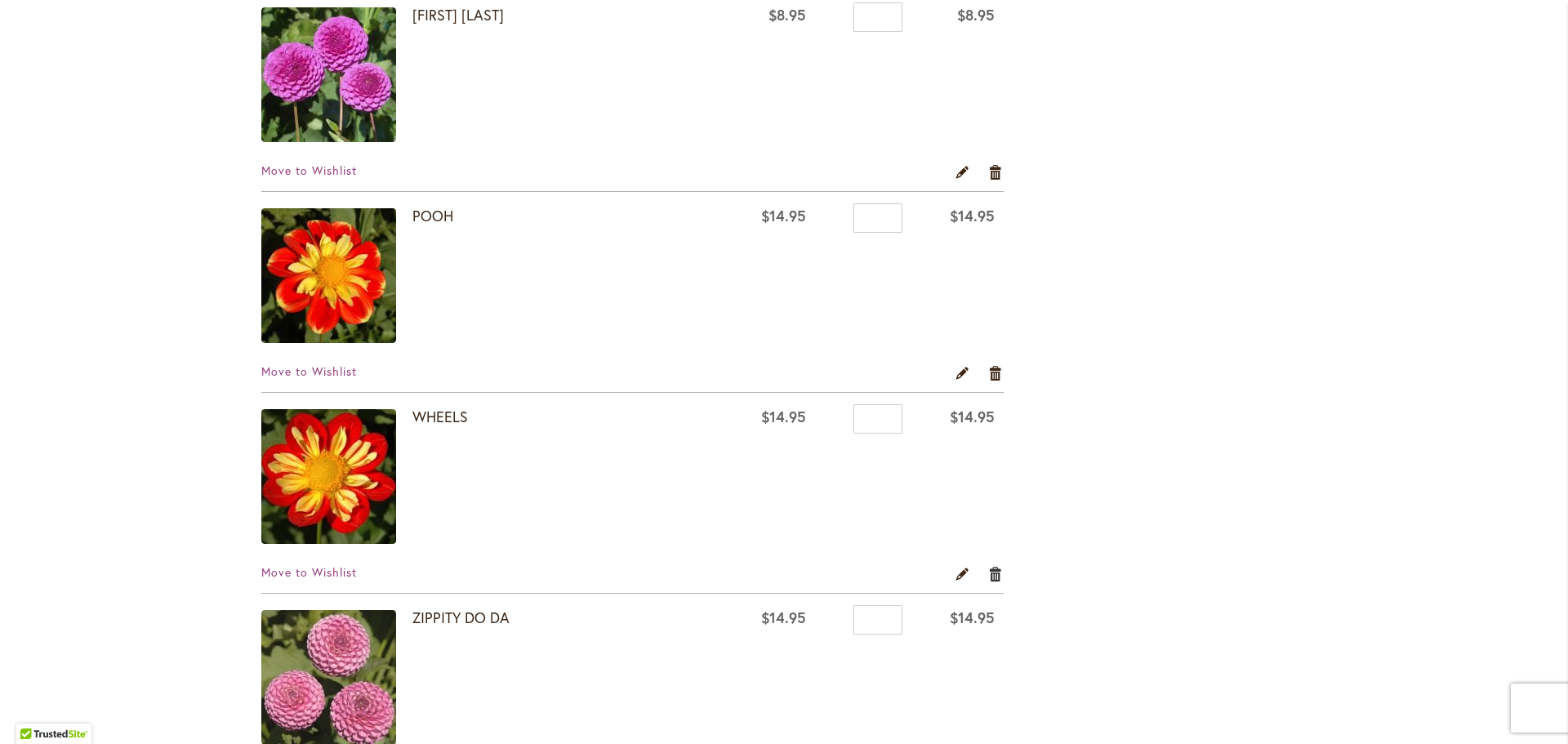 click on "Remove item" at bounding box center (996, 573) 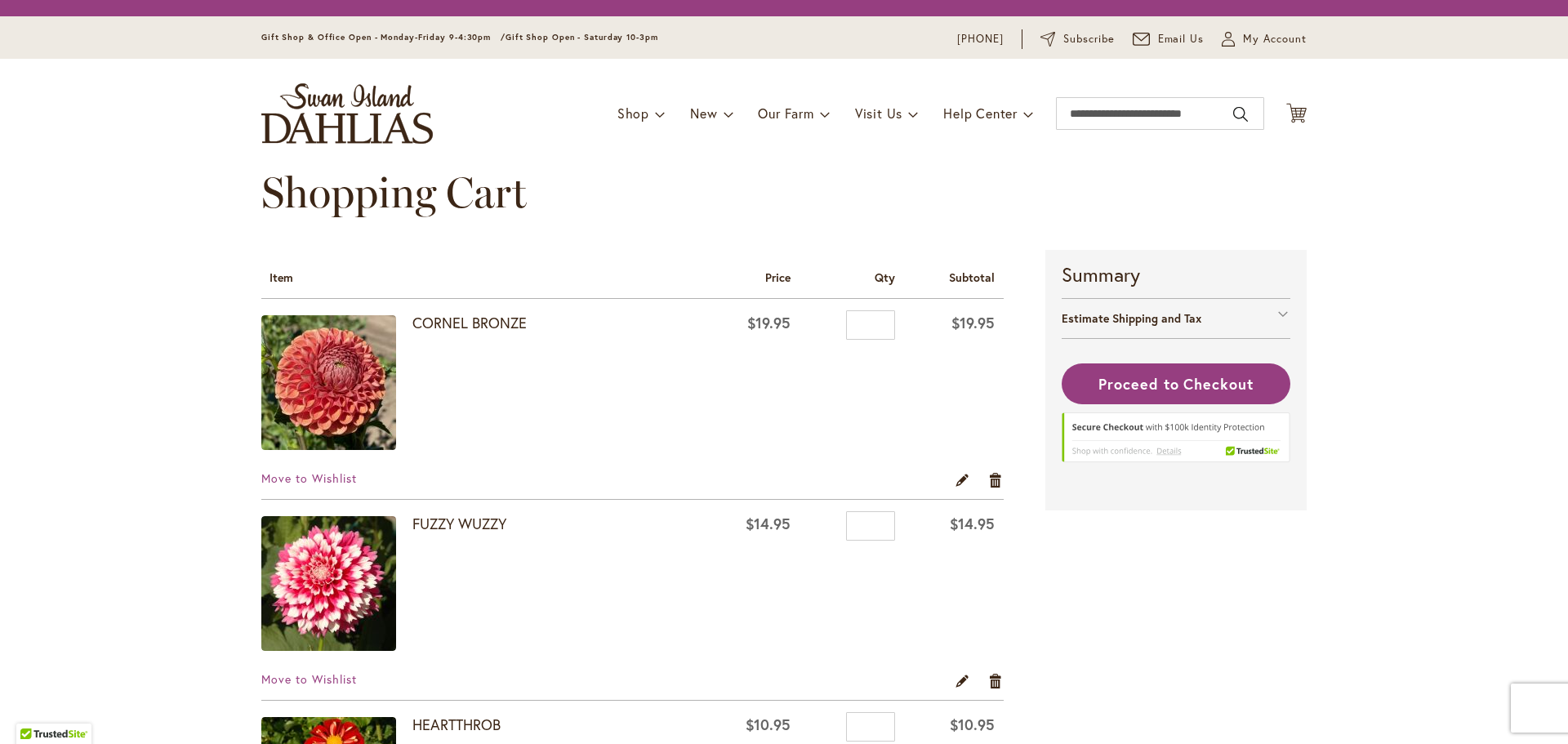 scroll, scrollTop: 0, scrollLeft: 0, axis: both 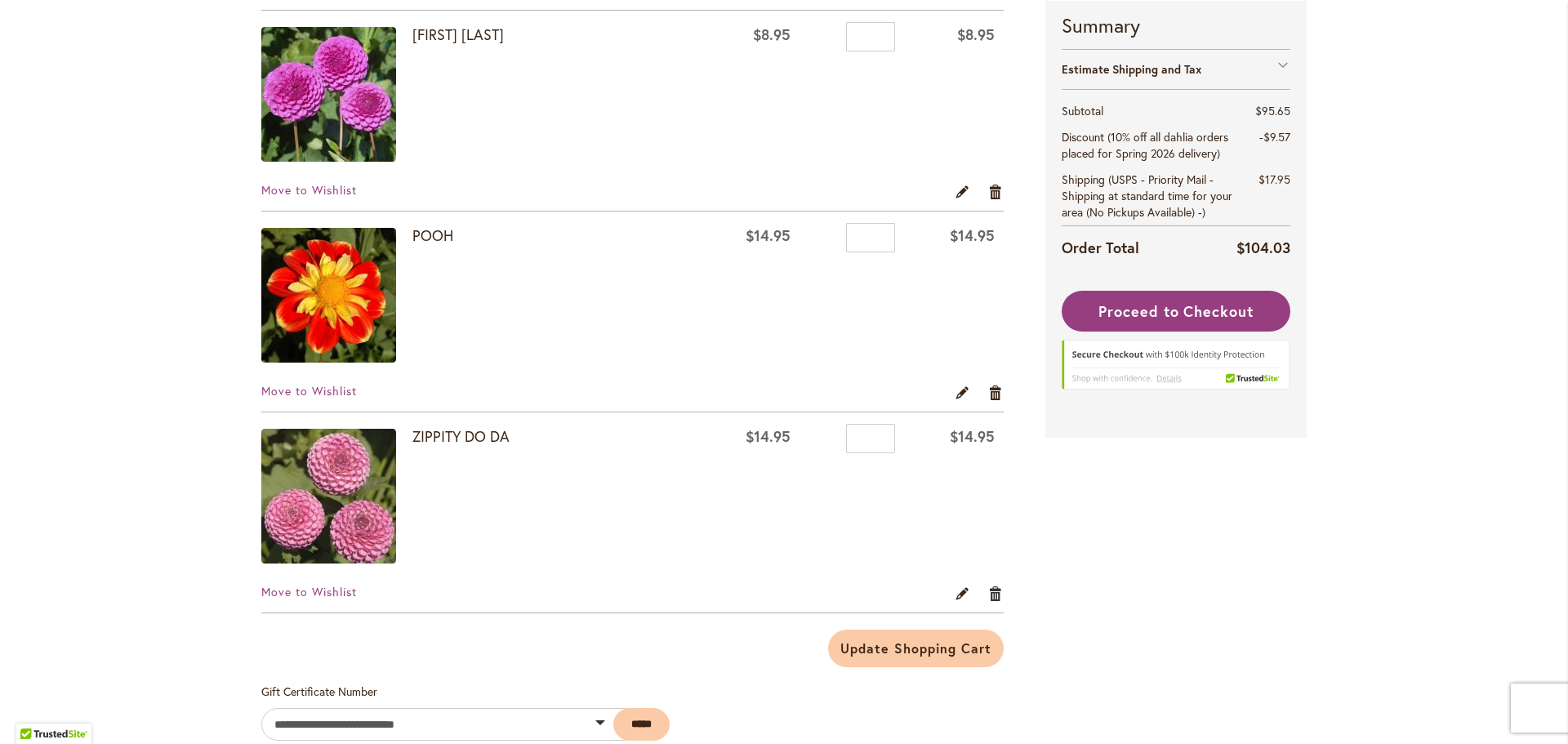 click on "Remove item" at bounding box center (996, 593) 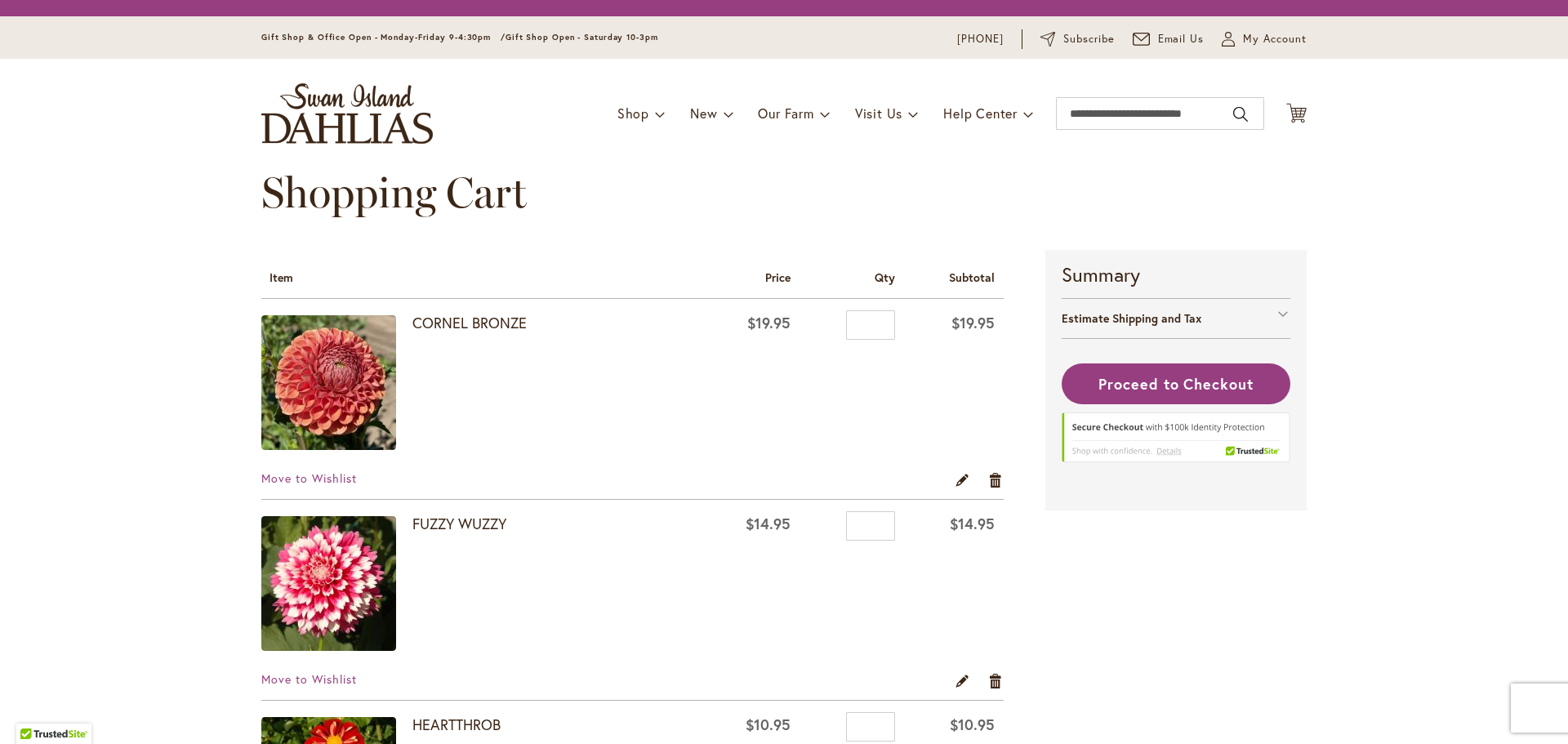 scroll, scrollTop: 0, scrollLeft: 0, axis: both 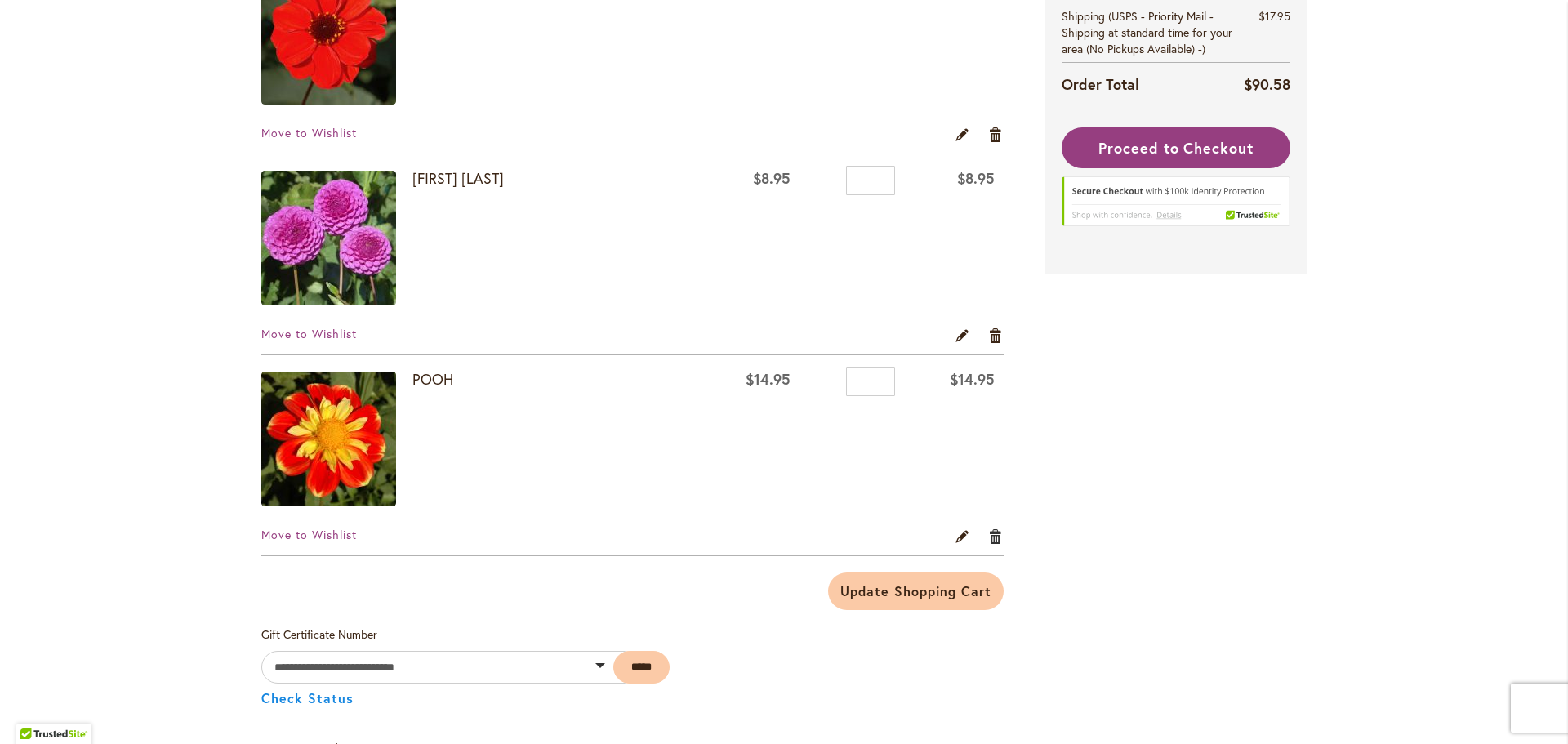 click on "Remove item" at bounding box center (996, 536) 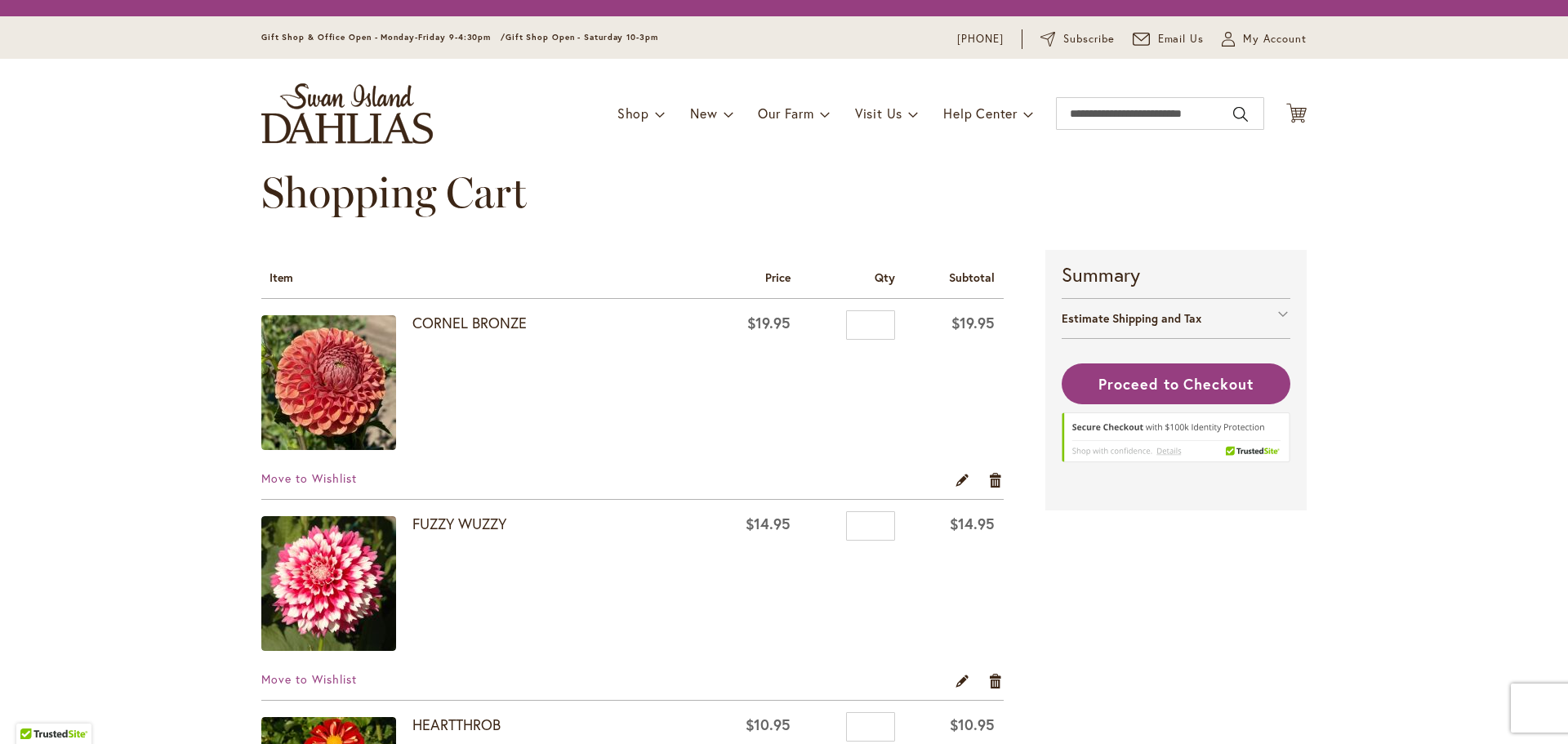 scroll, scrollTop: 0, scrollLeft: 0, axis: both 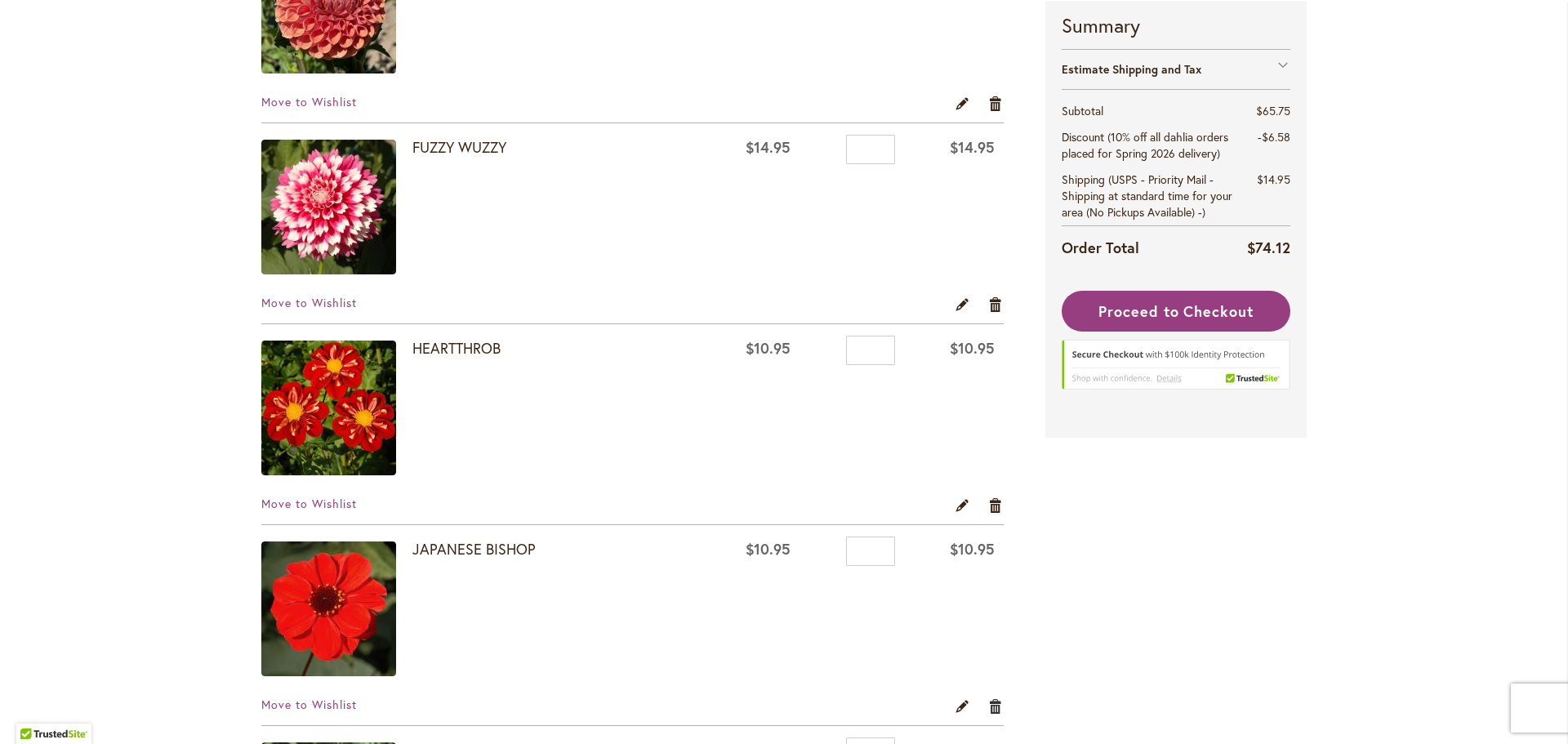 click on "Remove item" at bounding box center [996, 706] 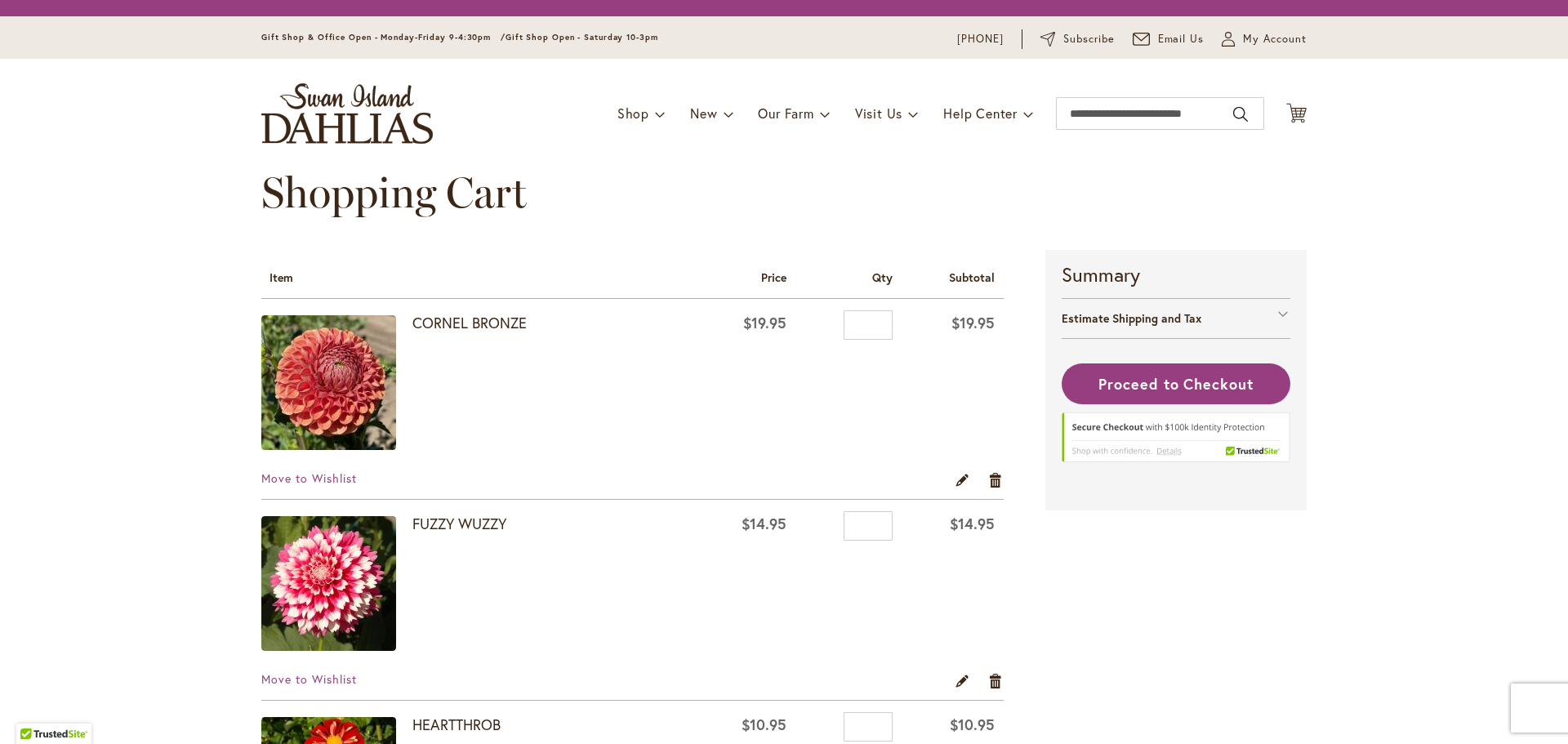 scroll, scrollTop: 0, scrollLeft: 0, axis: both 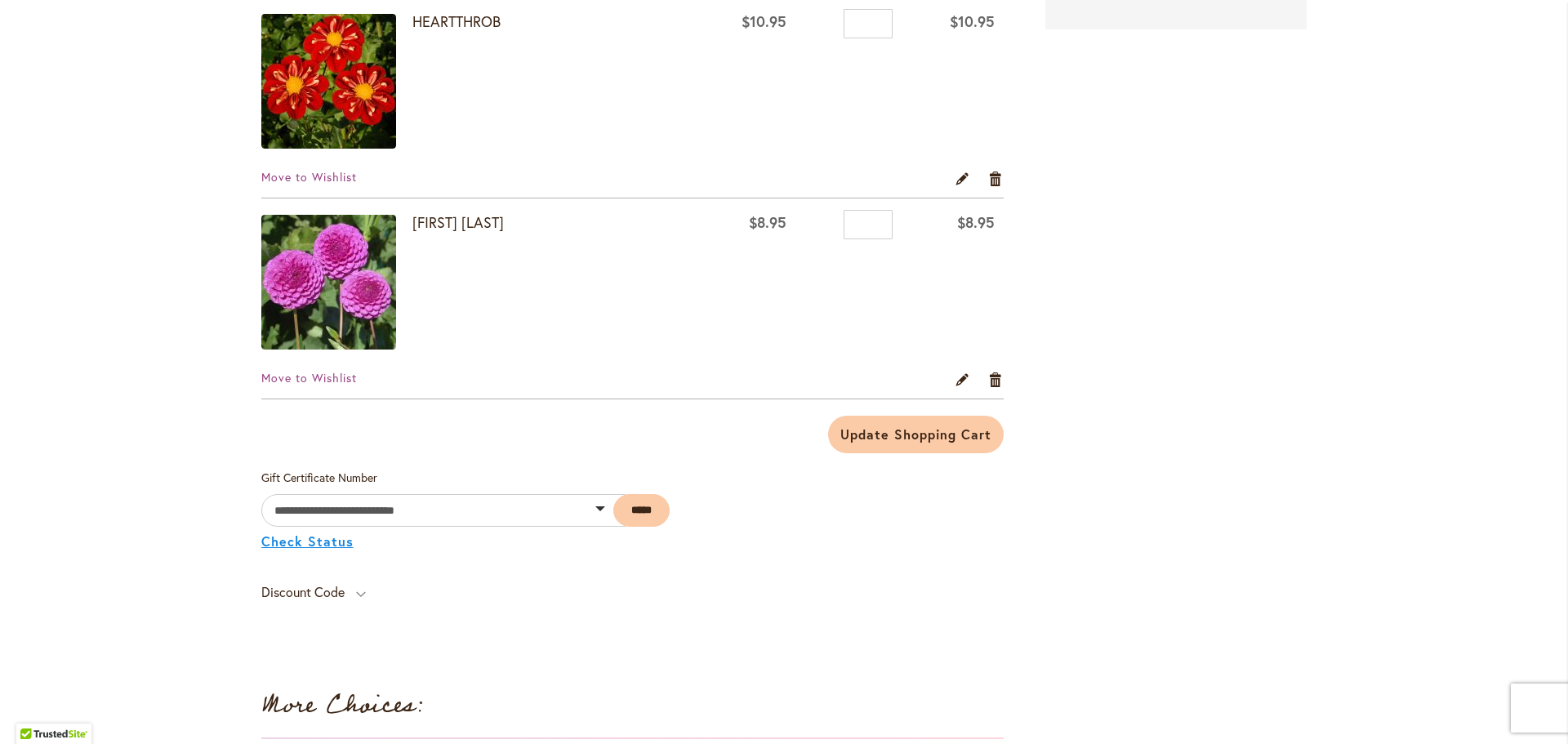 click on "Check Status" at bounding box center [307, 541] 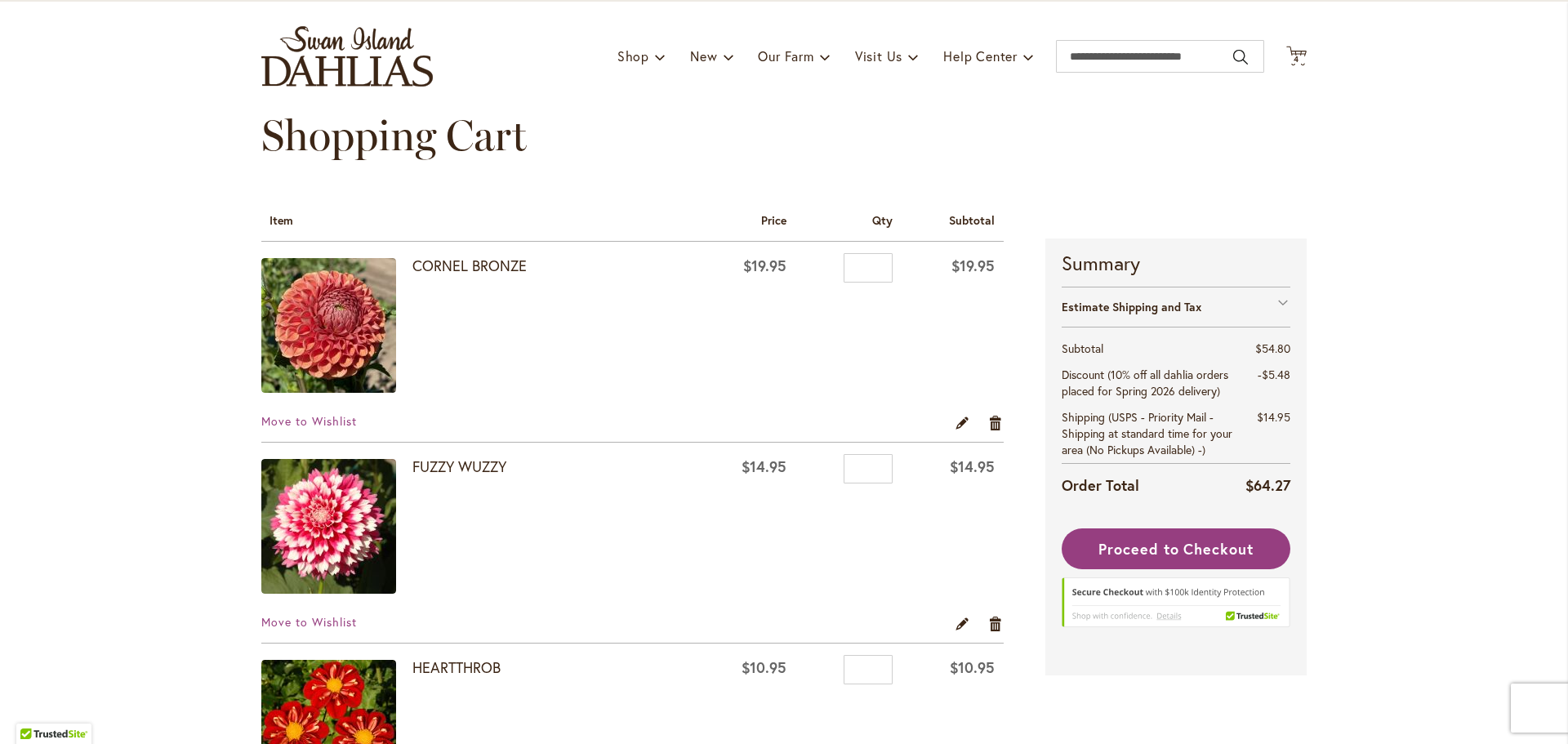 scroll, scrollTop: 82, scrollLeft: 0, axis: vertical 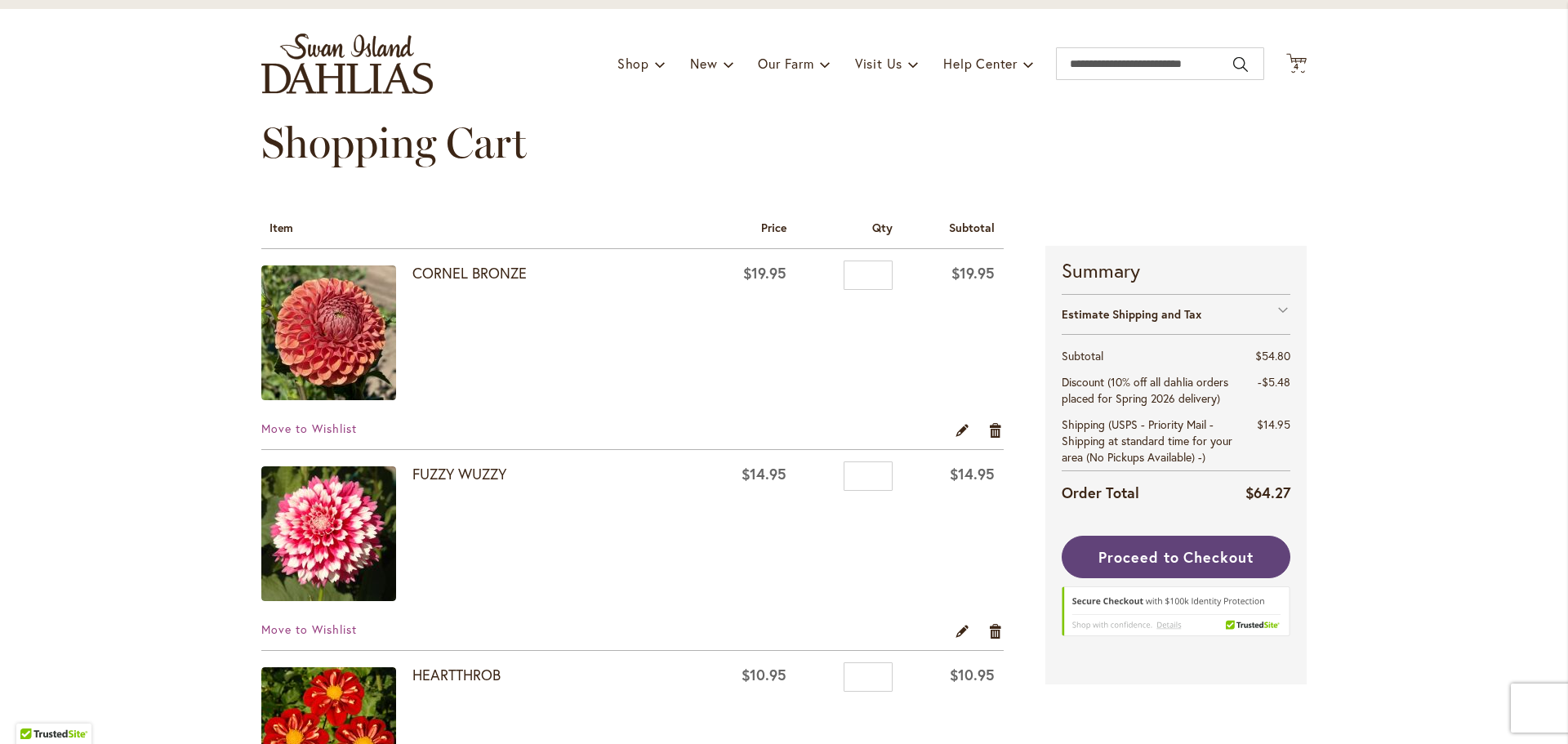 drag, startPoint x: 1160, startPoint y: 559, endPoint x: 350, endPoint y: 458, distance: 816.2726 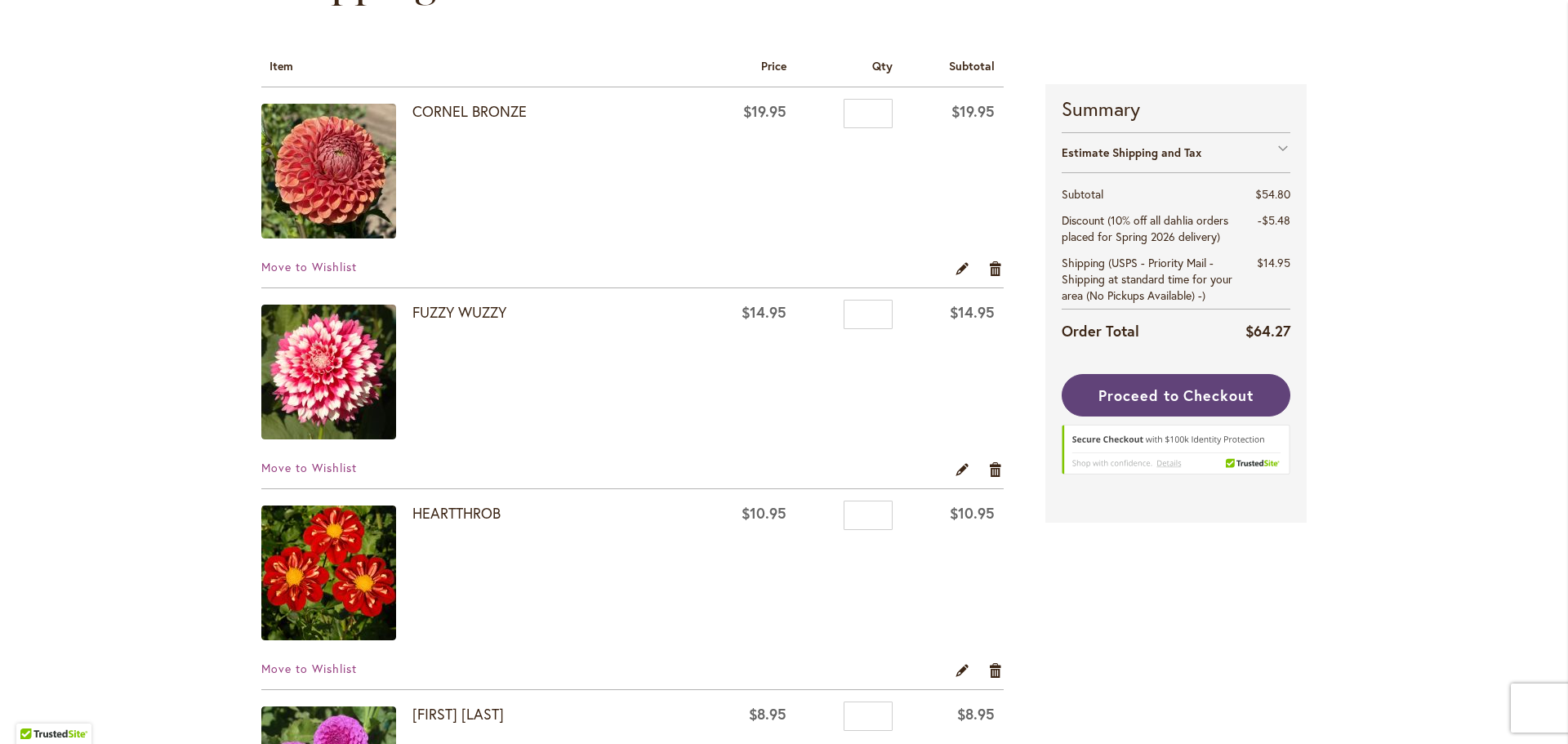 scroll, scrollTop: 245, scrollLeft: 0, axis: vertical 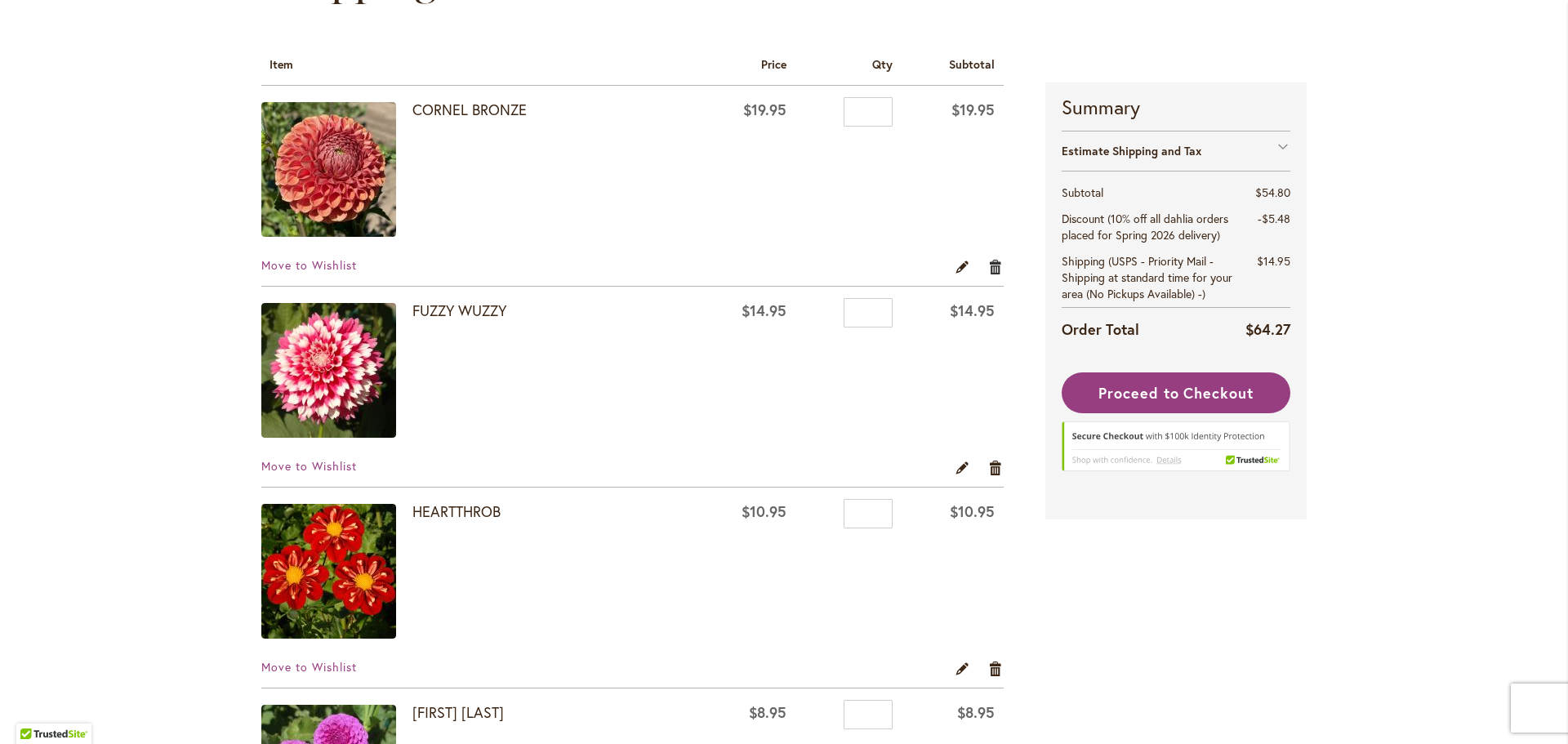 click on "Remove item" at bounding box center (996, 266) 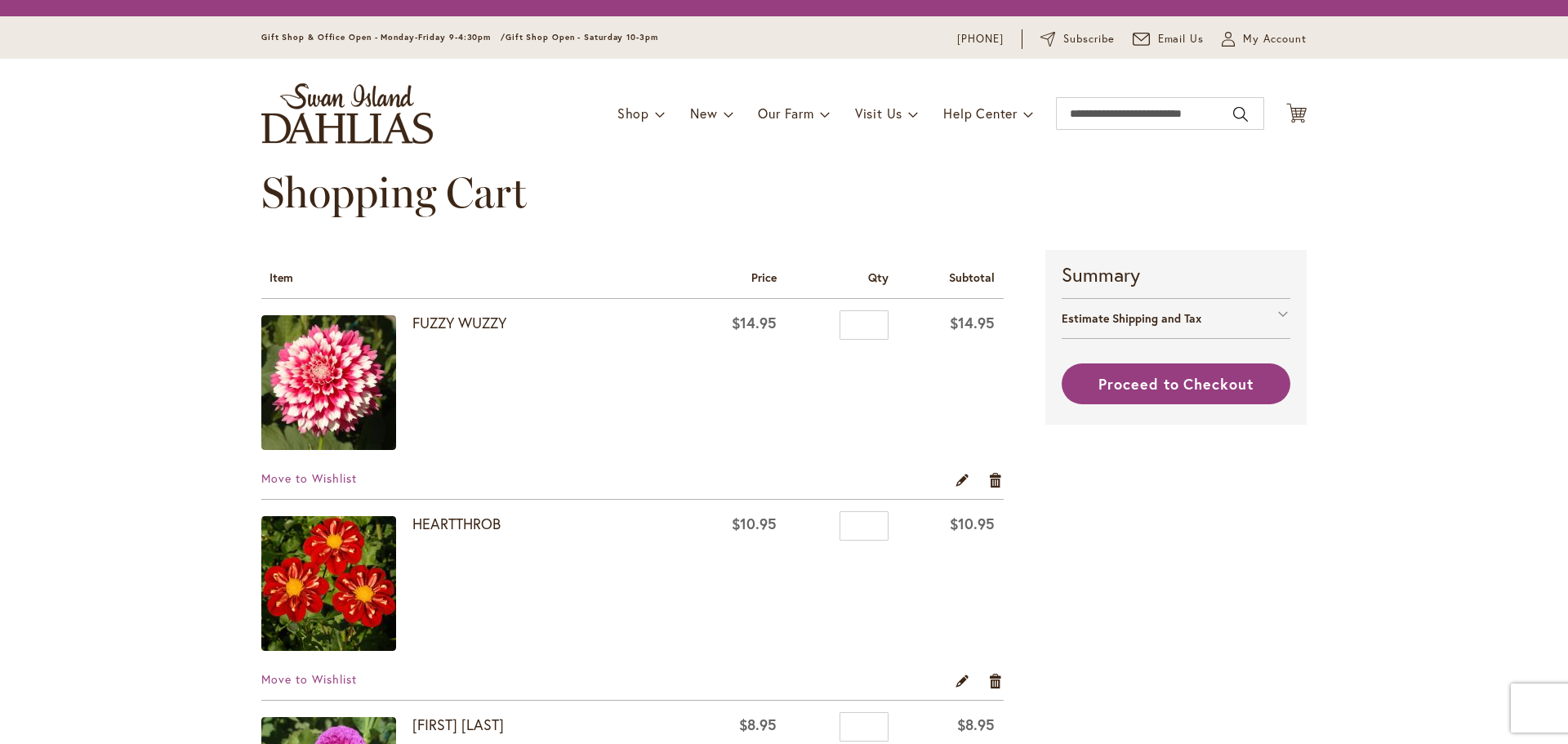 scroll, scrollTop: 0, scrollLeft: 0, axis: both 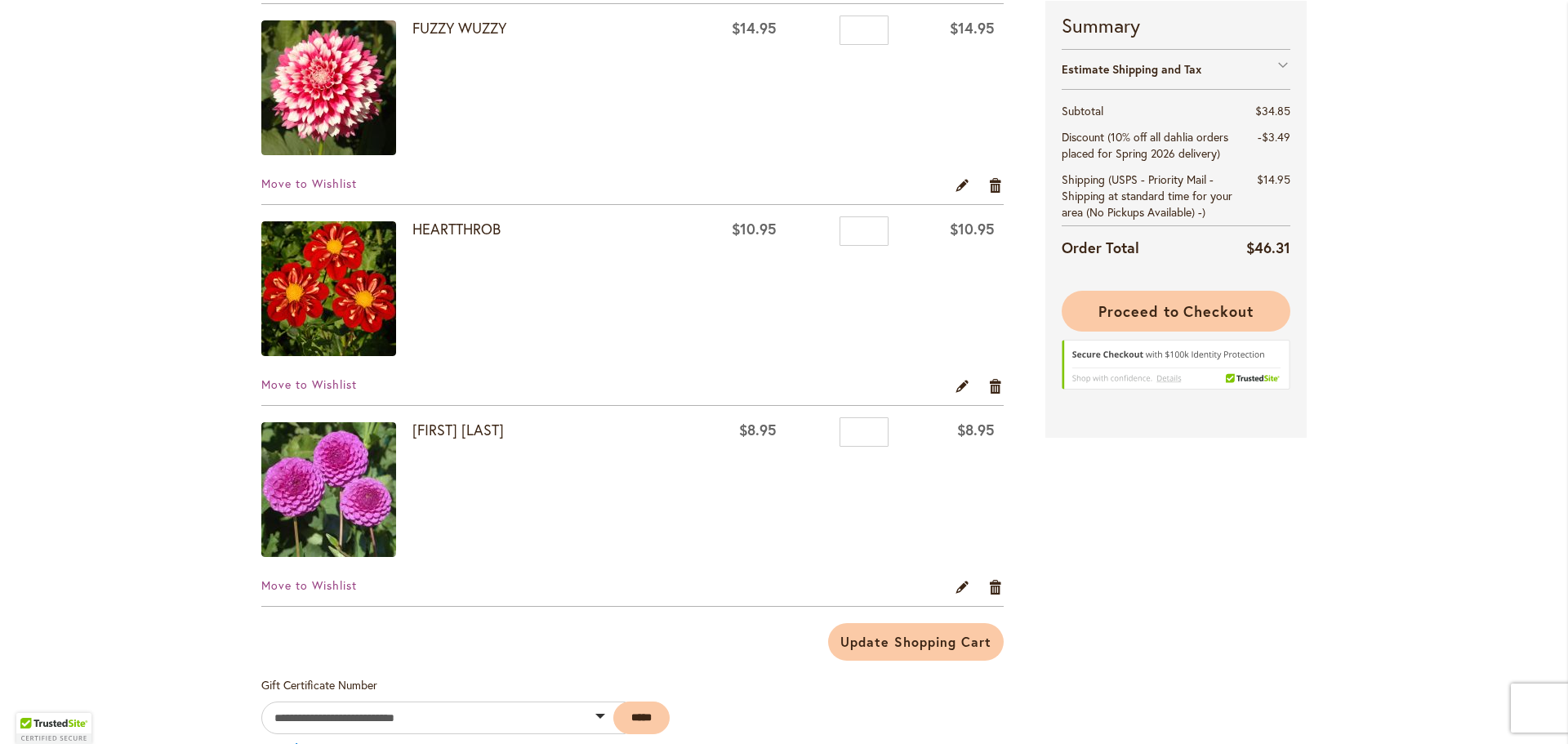 click on "Proceed to Checkout" at bounding box center [1176, 311] 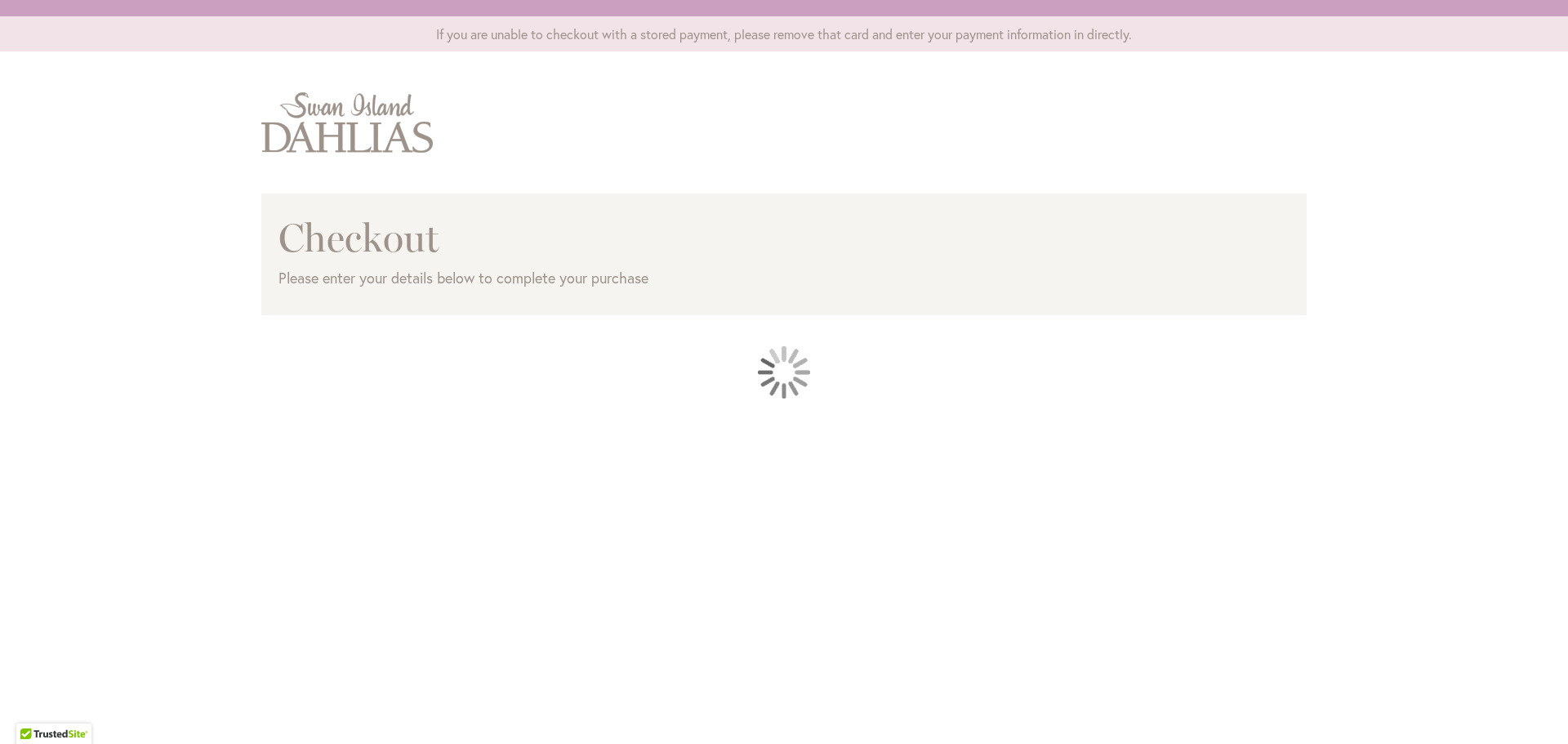 scroll, scrollTop: 0, scrollLeft: 0, axis: both 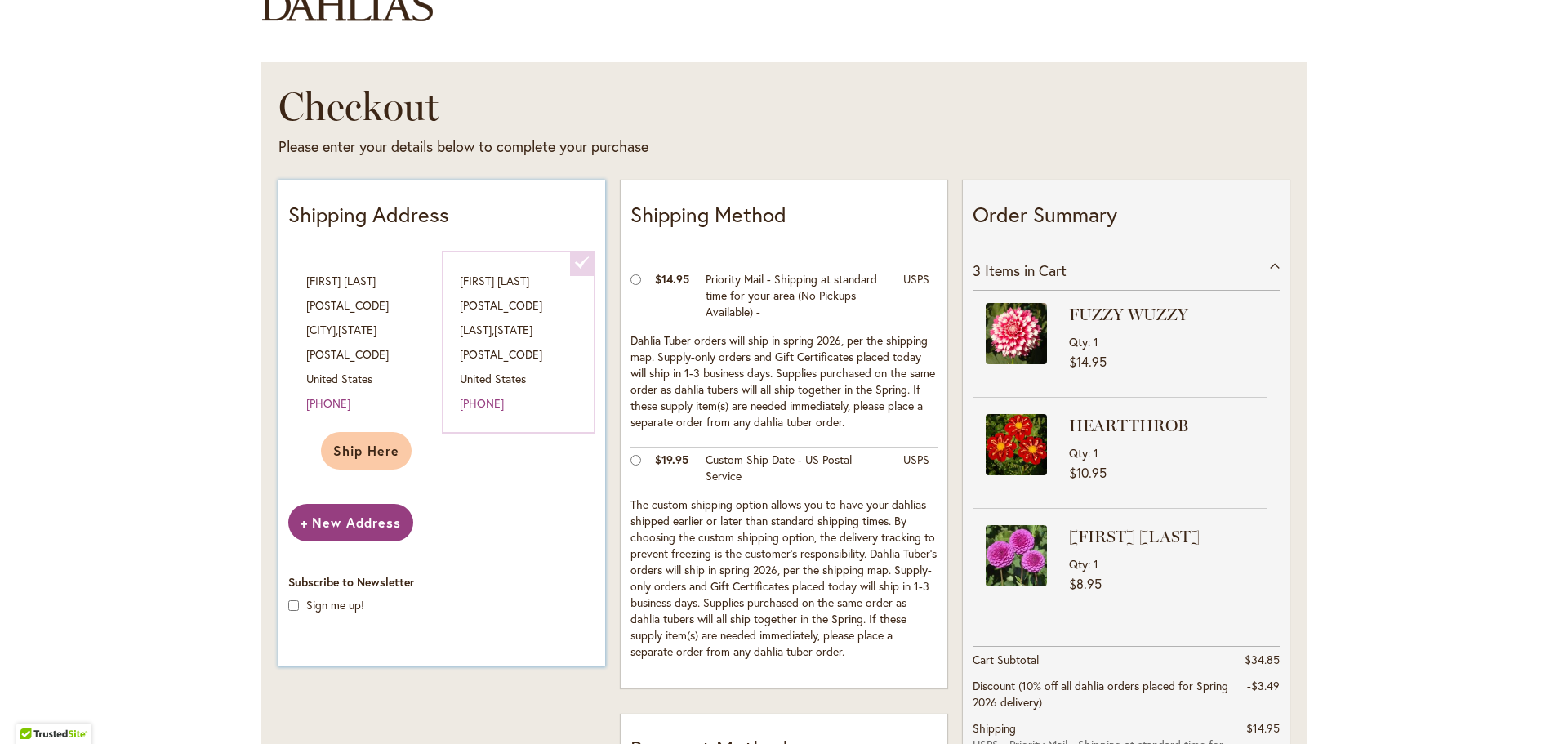 click on "New Address" at bounding box center [350, 522] 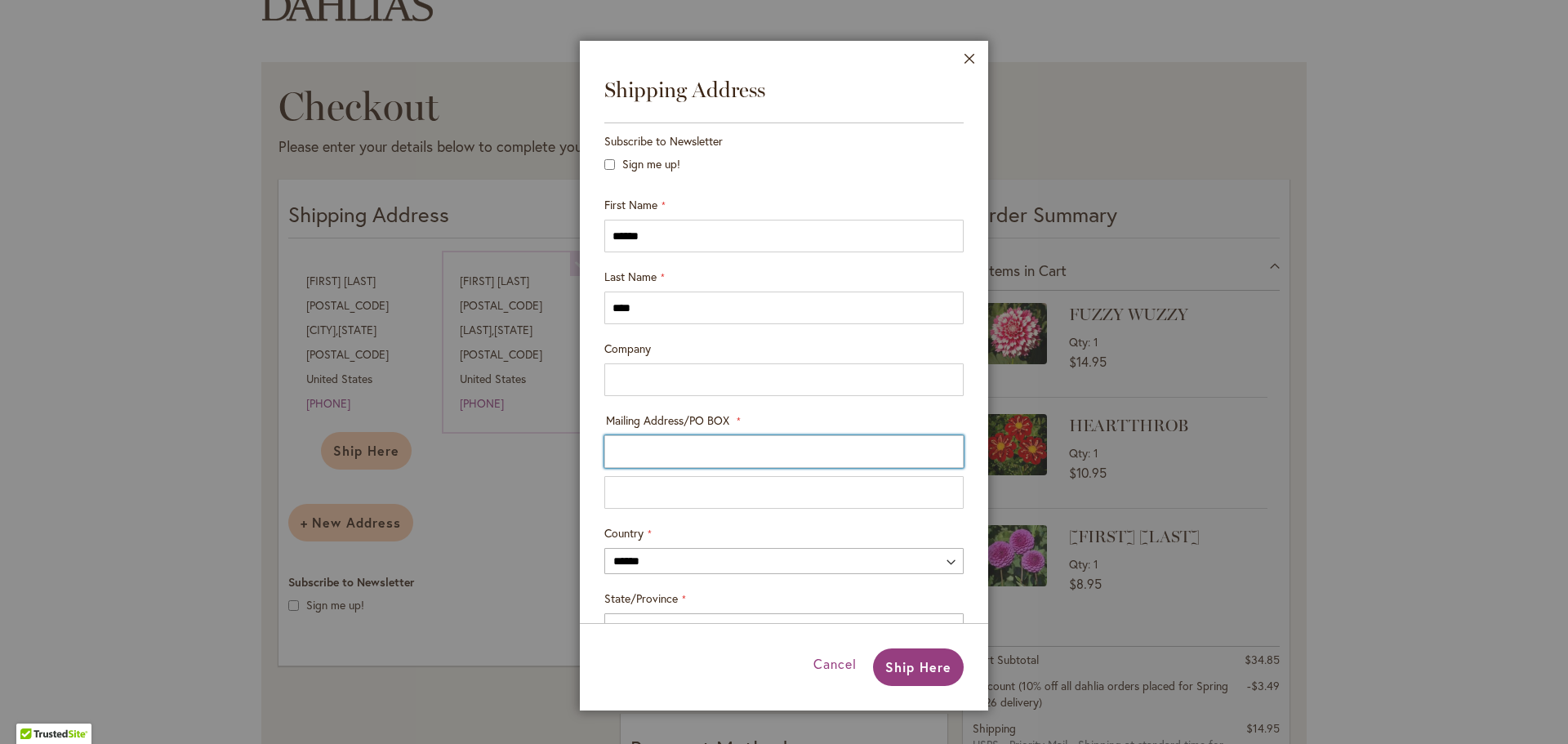 click on "Mailing Address/PO BOX: Line 1" at bounding box center (784, 452) 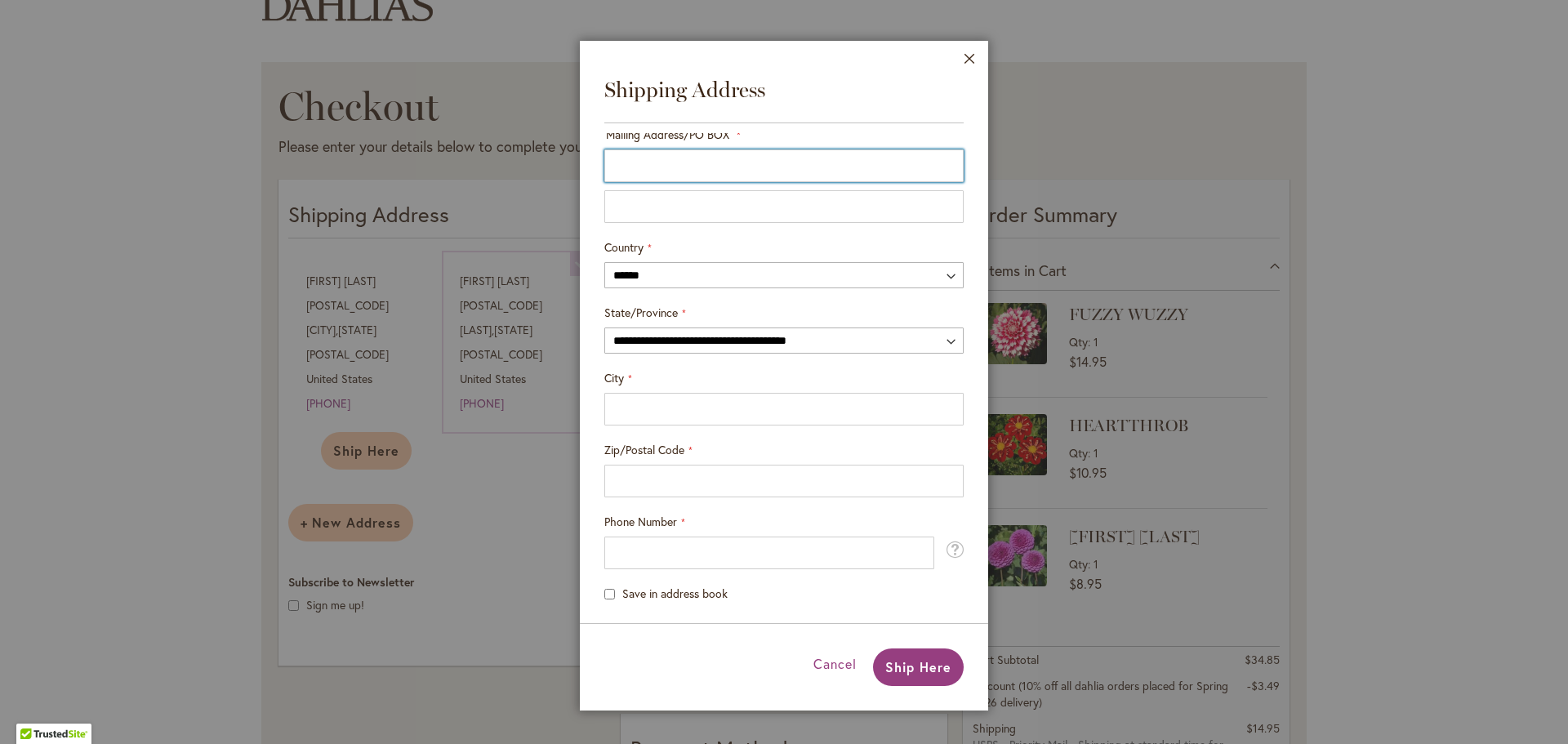 scroll, scrollTop: 204, scrollLeft: 0, axis: vertical 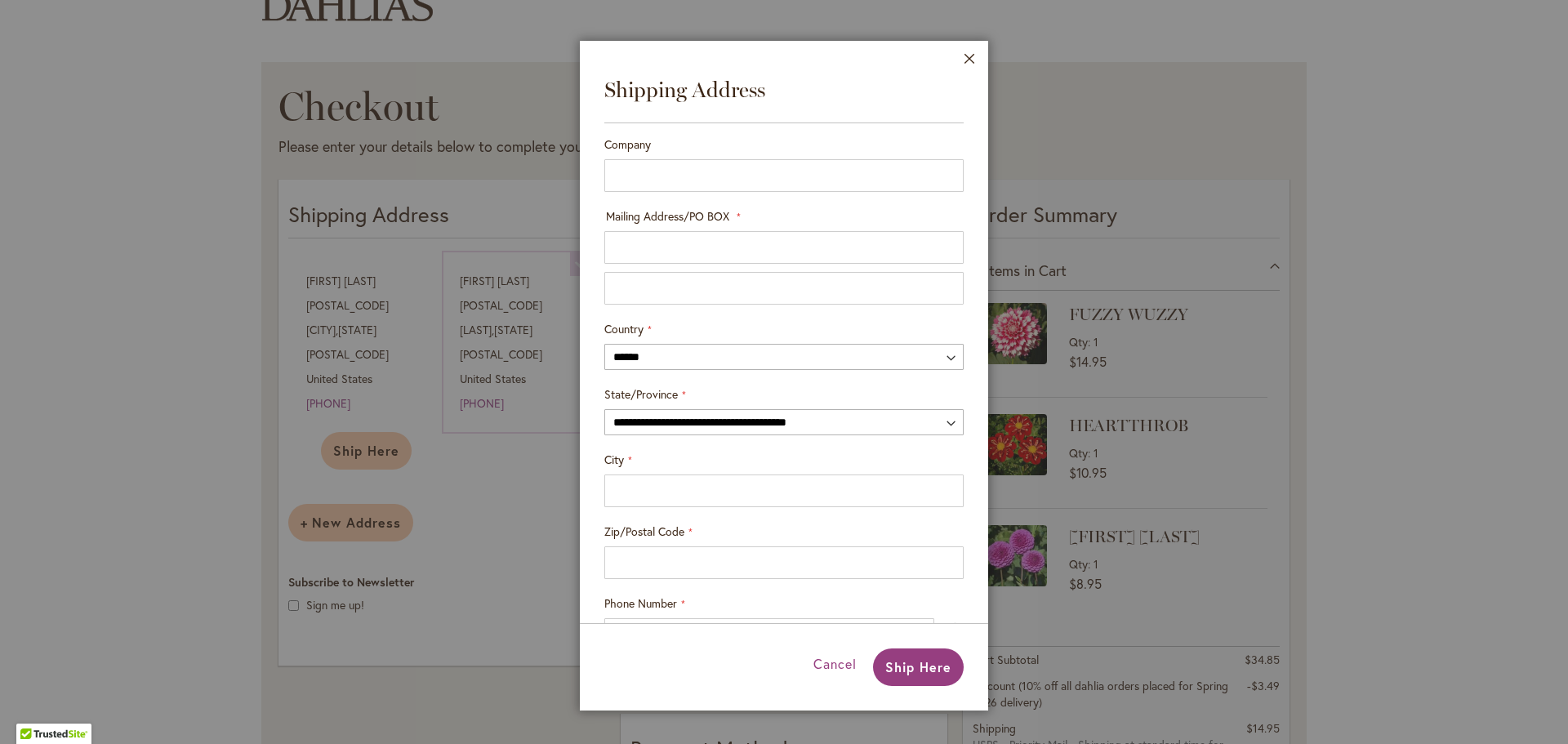 click on "Mailing Address/PO BOX" at bounding box center (673, 216) 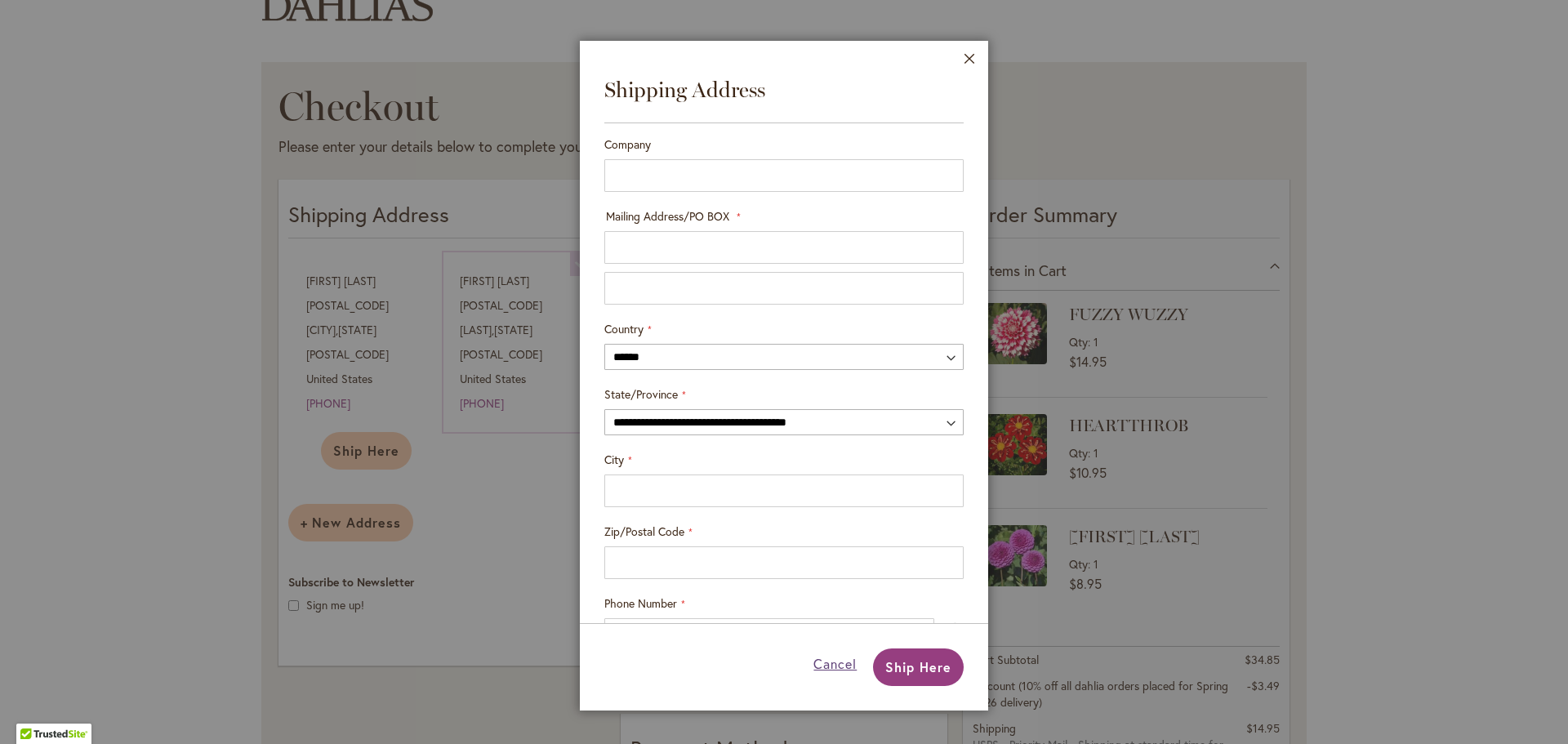 click on "Cancel" at bounding box center [835, 663] 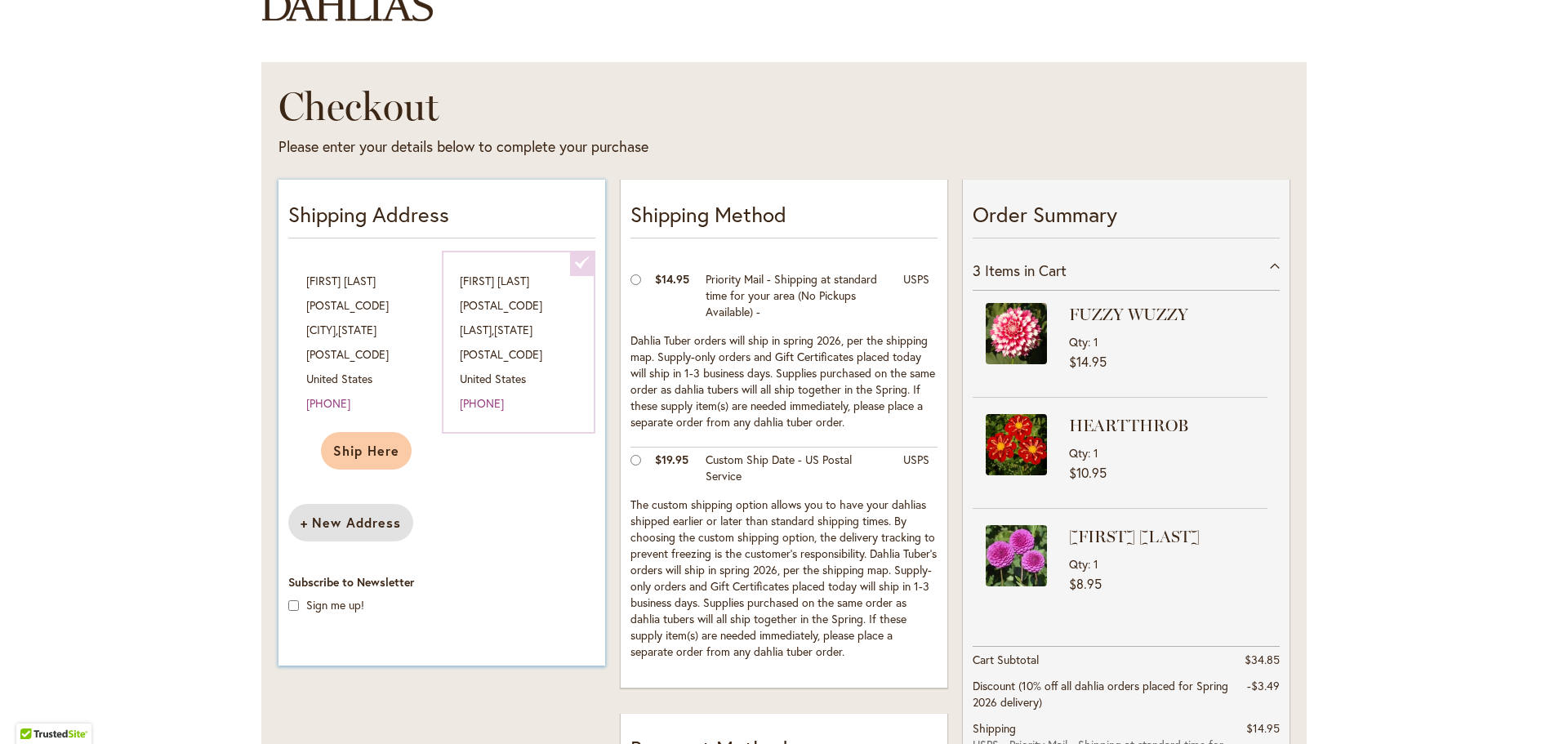 scroll, scrollTop: 0, scrollLeft: 0, axis: both 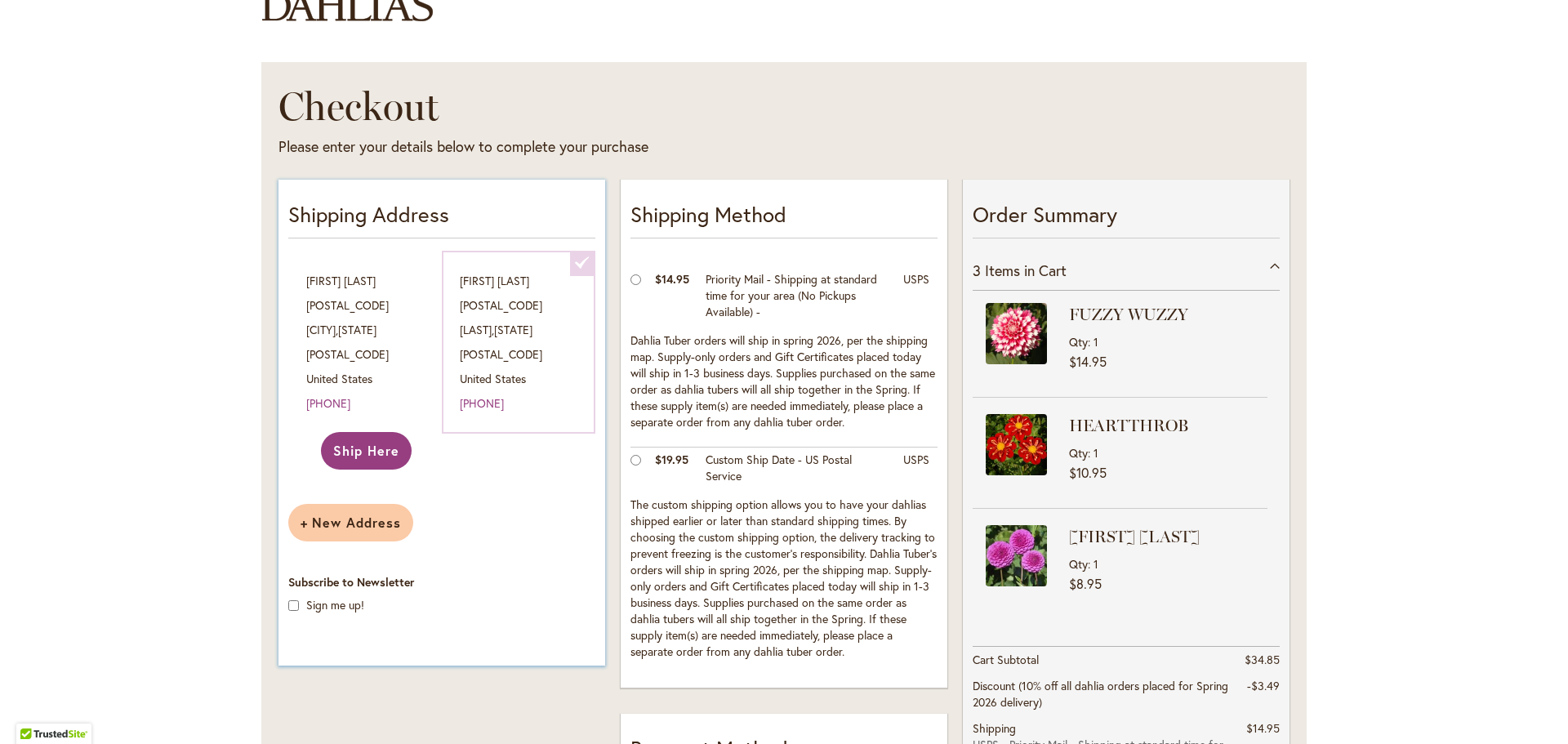 click on "Ship Here" at bounding box center (366, 450) 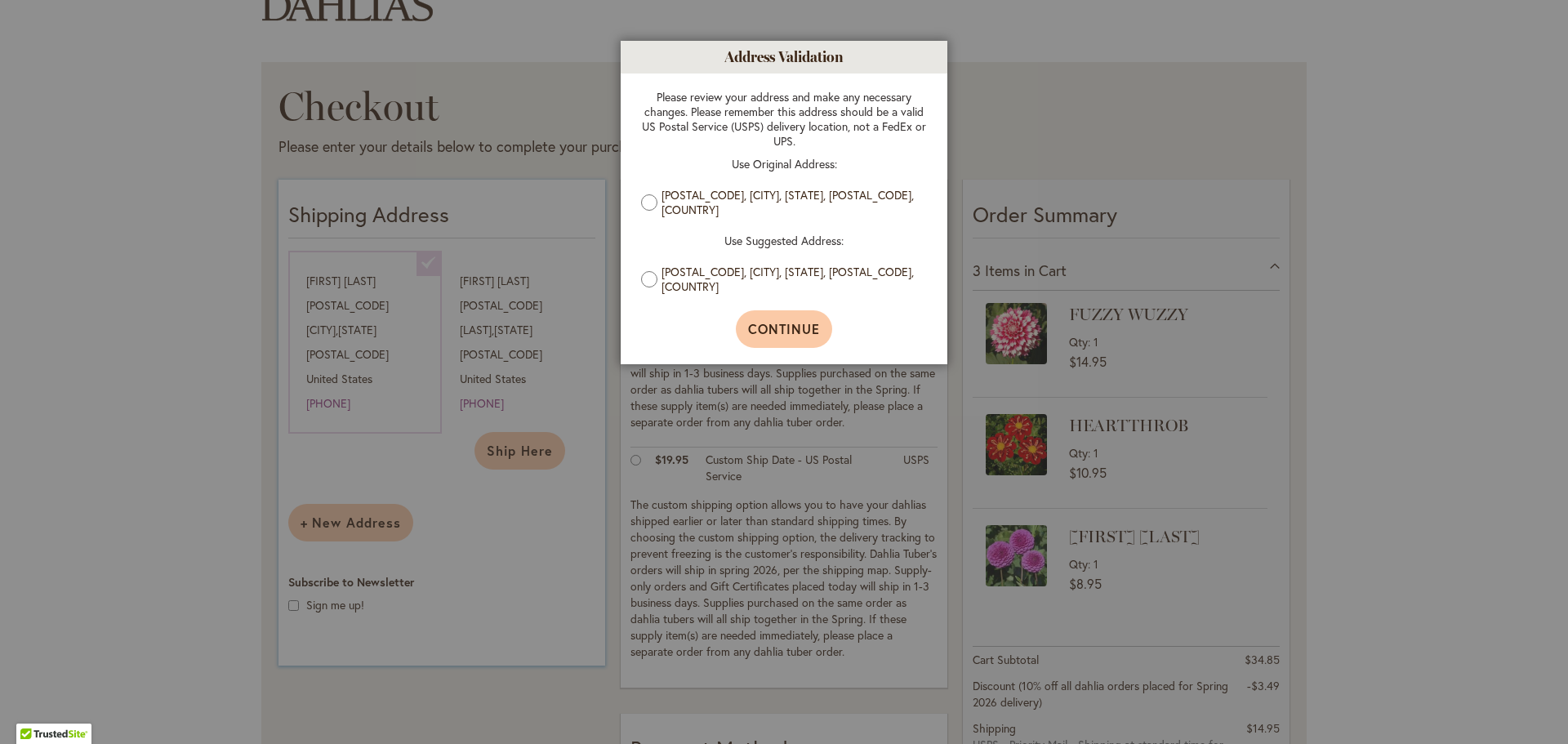 click on "Continue" at bounding box center (784, 328) 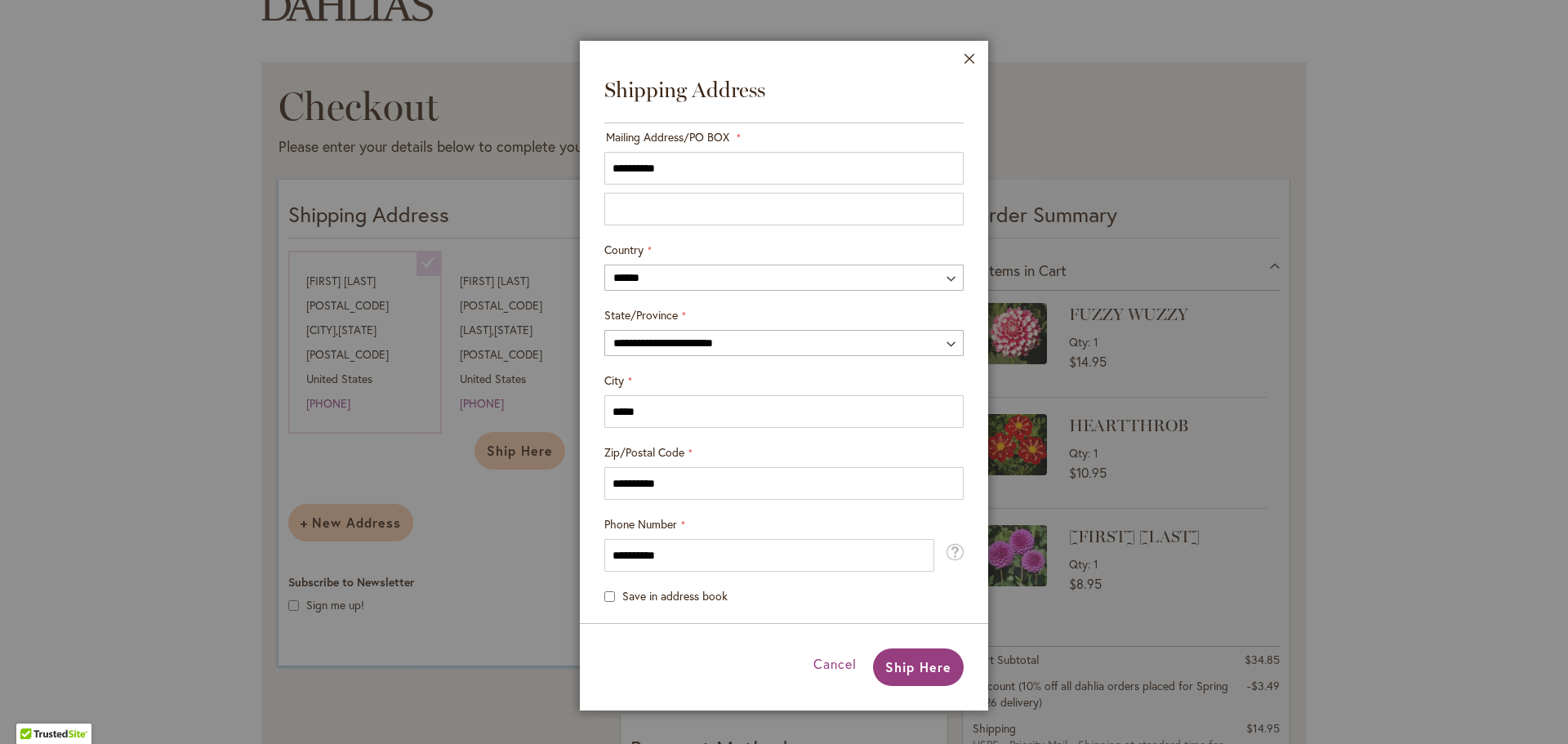 scroll, scrollTop: 286, scrollLeft: 0, axis: vertical 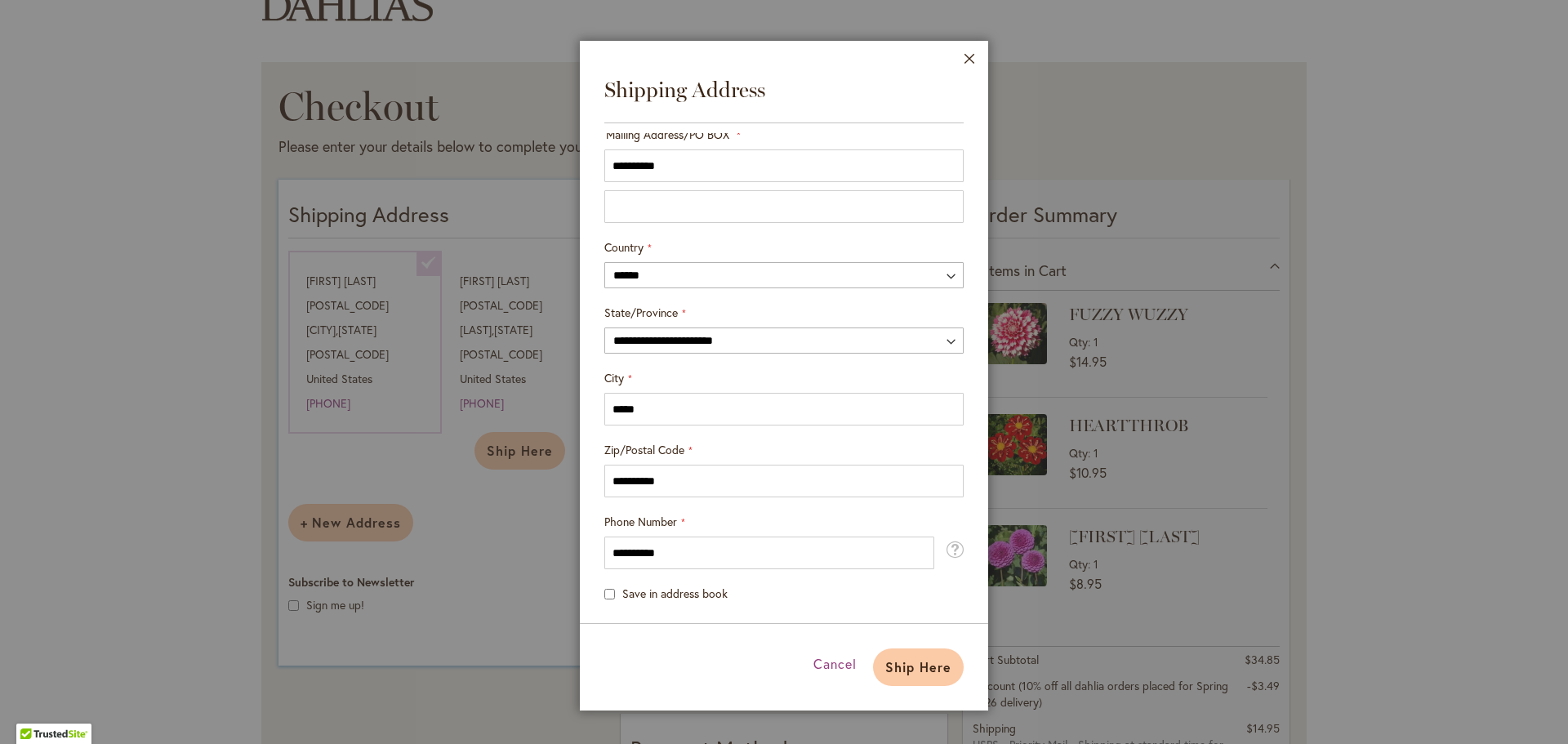 click on "Ship Here" at bounding box center [918, 667] 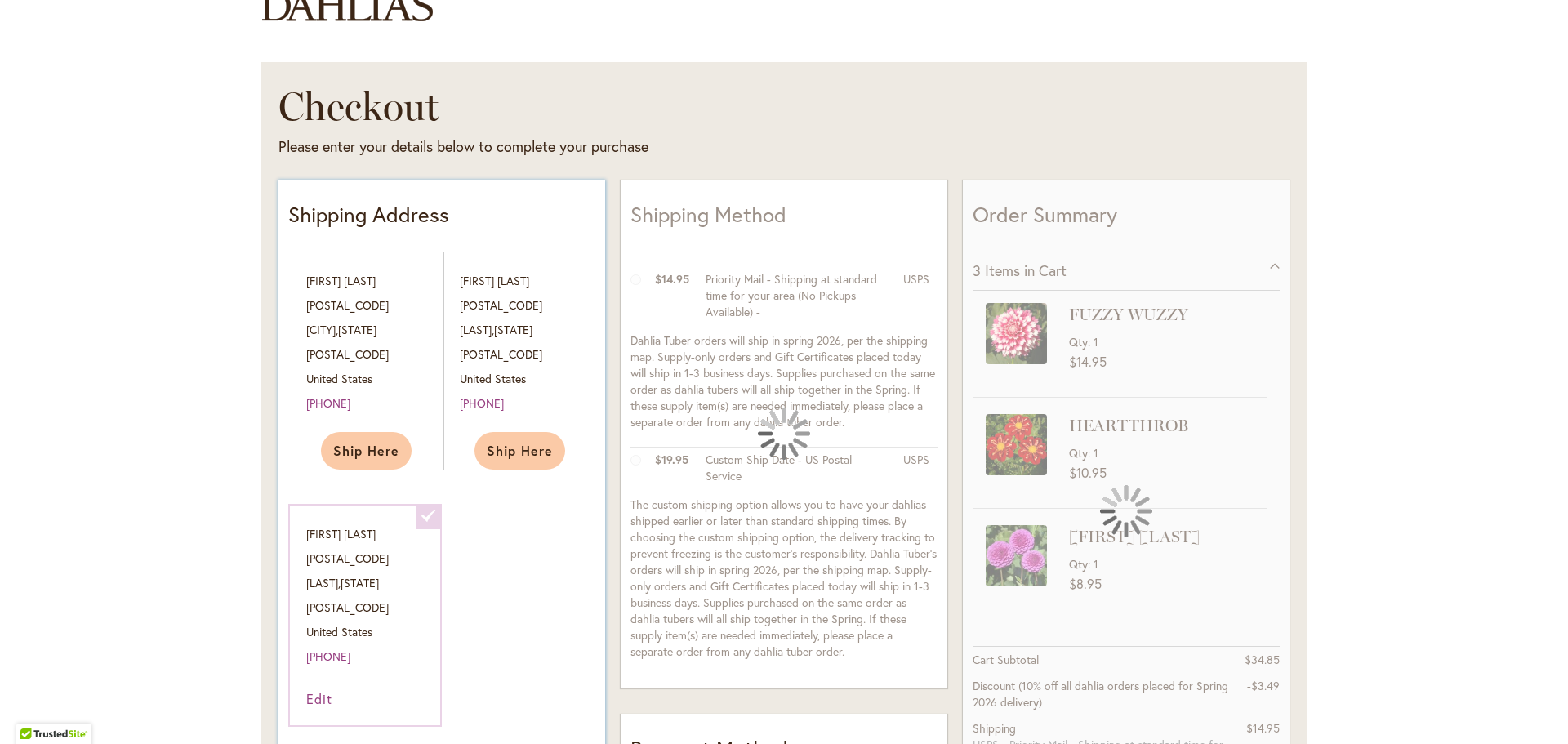 scroll, scrollTop: 0, scrollLeft: 0, axis: both 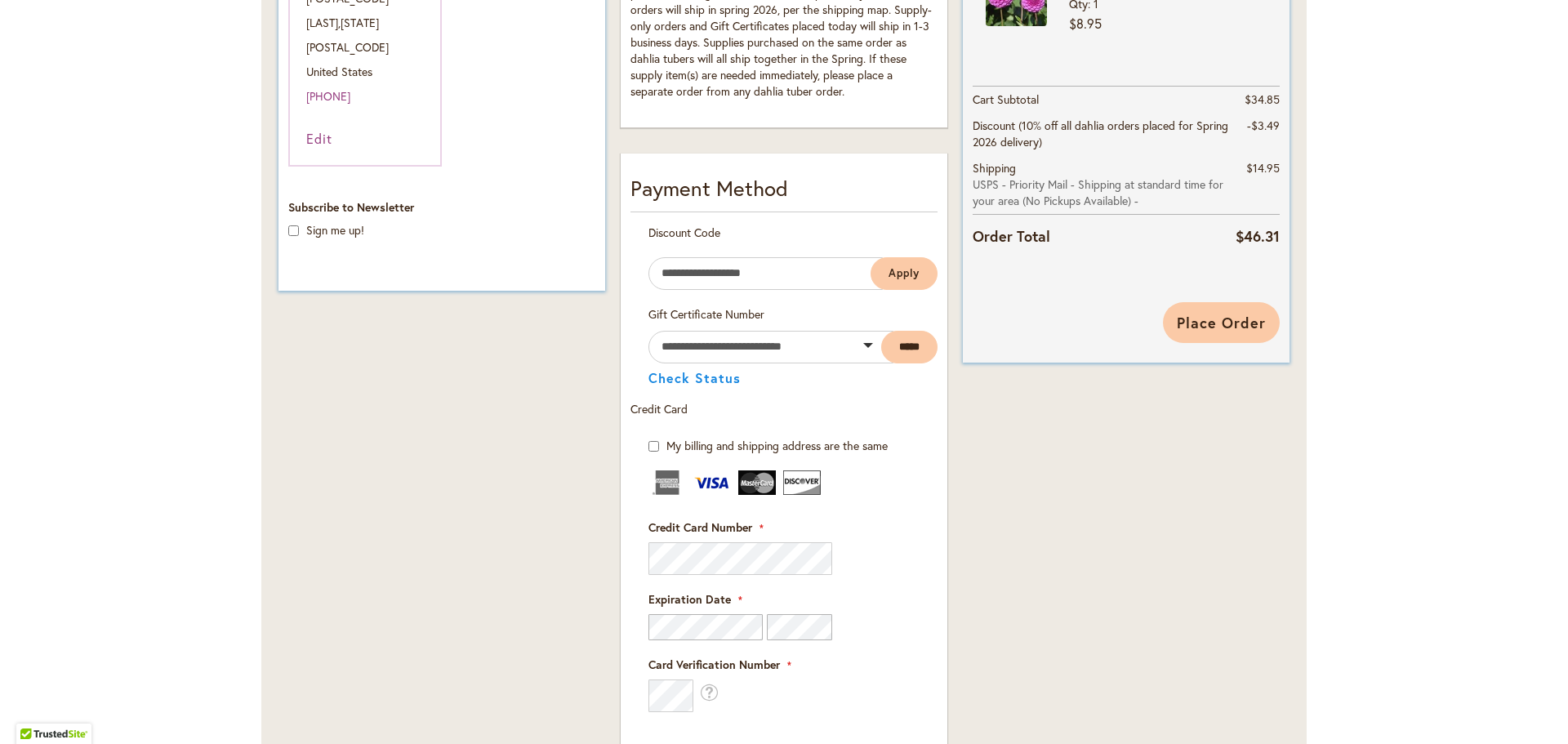 click on "Place Order" at bounding box center [1221, 323] 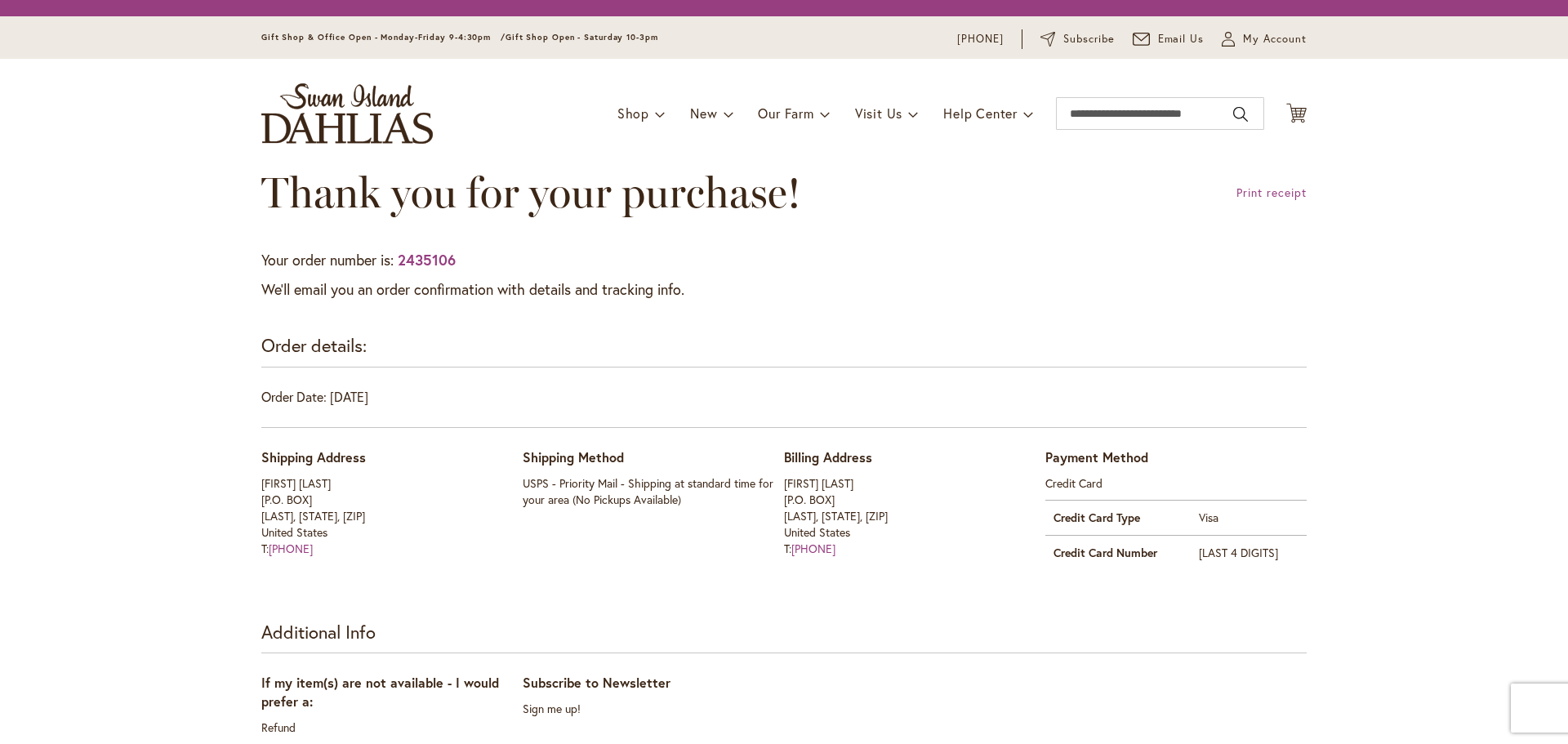 scroll, scrollTop: 0, scrollLeft: 0, axis: both 